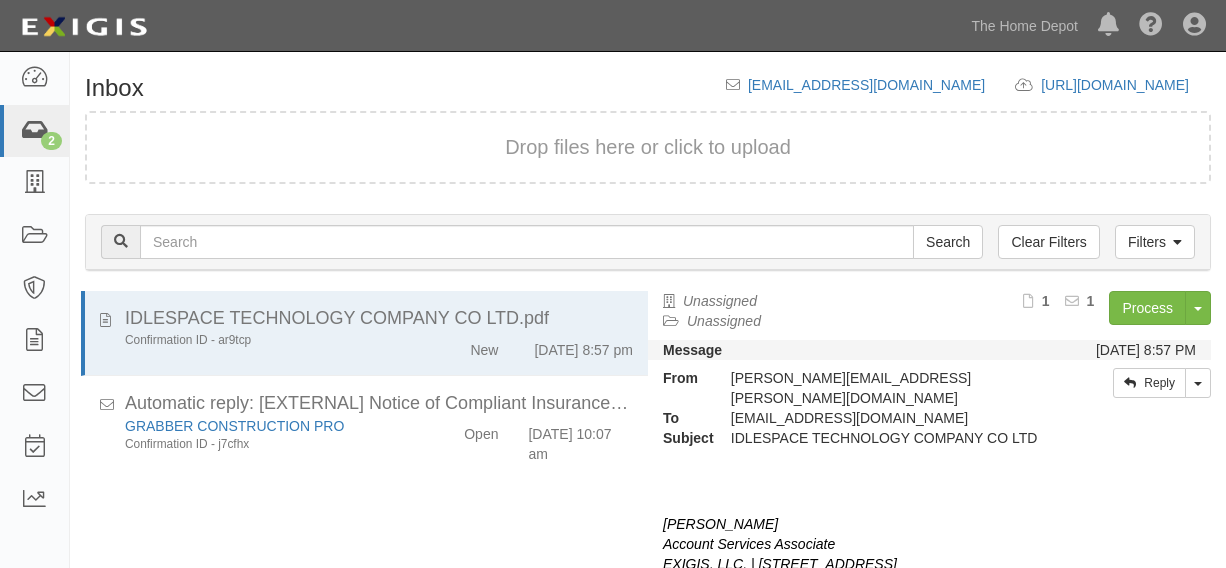 scroll, scrollTop: 0, scrollLeft: 0, axis: both 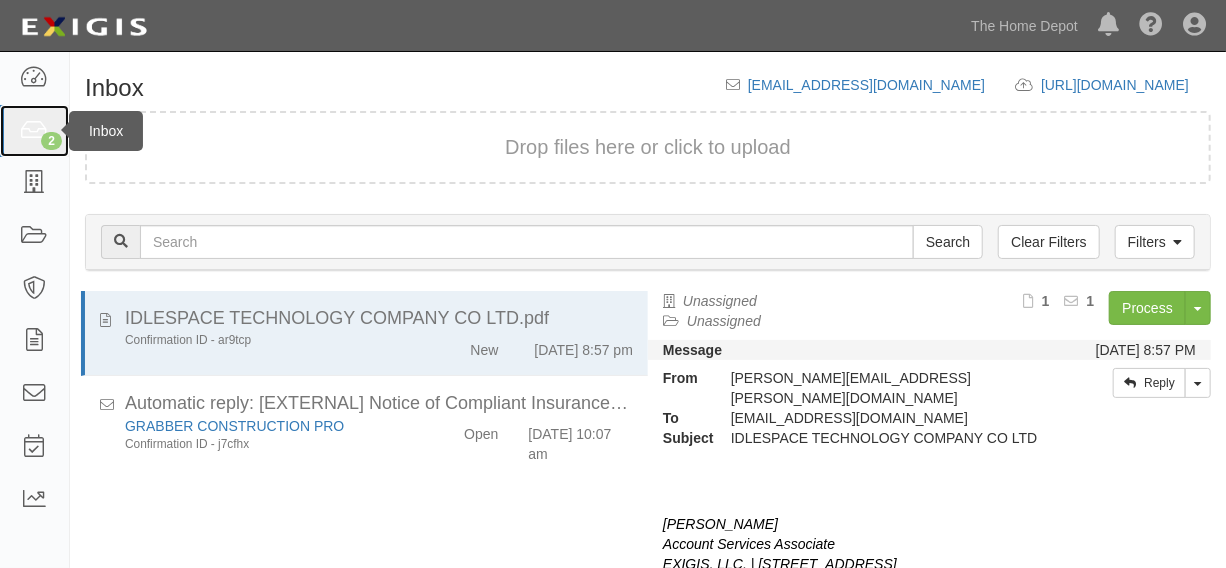 click on "2" at bounding box center [34, 131] 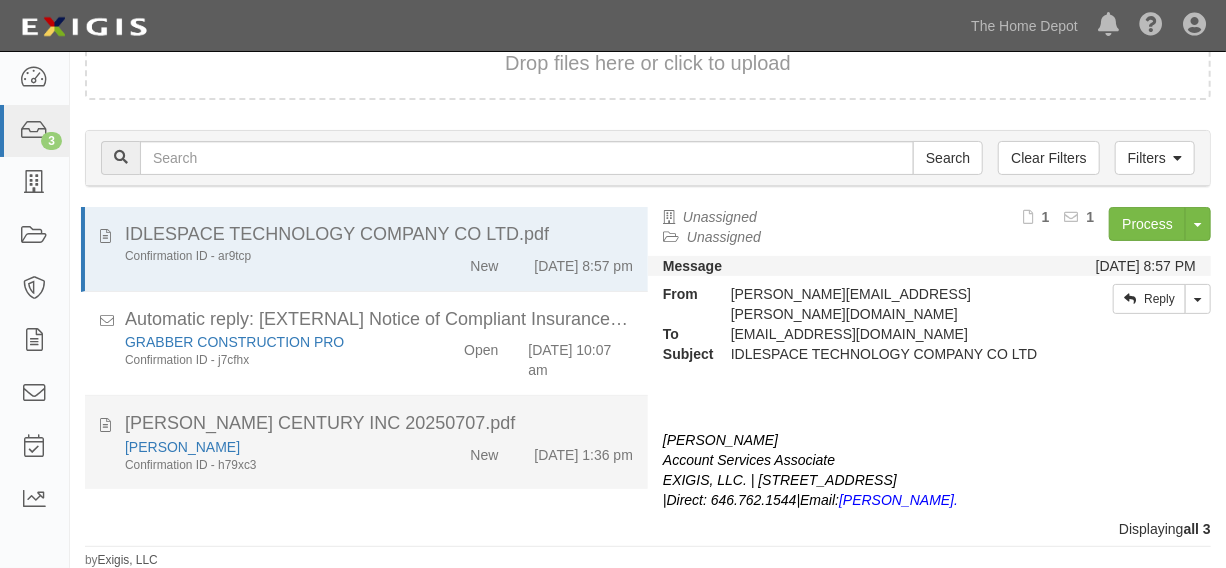 click on "[PERSON_NAME]
Confirmation ID - h79xc3
New
[DATE] 1:36 pm" 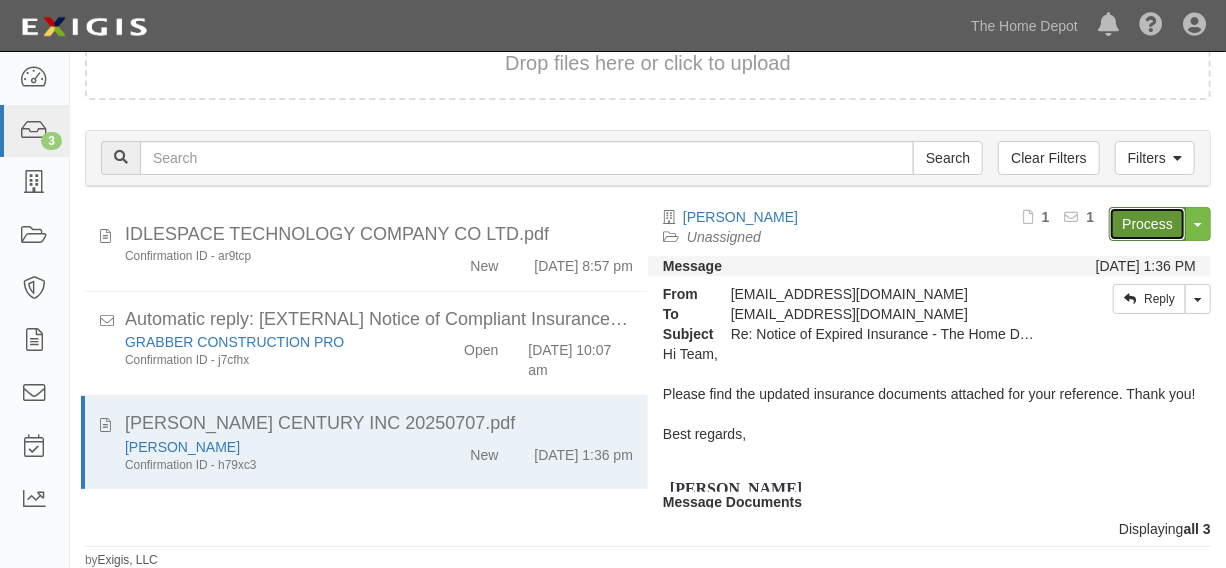 click on "Process" at bounding box center (1147, 224) 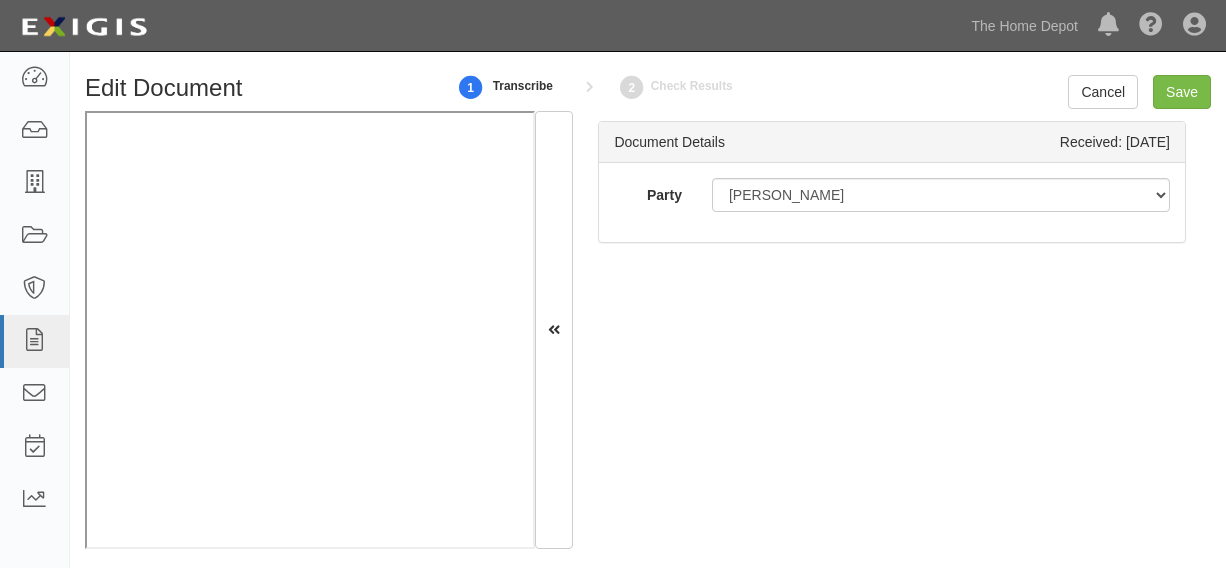 scroll, scrollTop: 0, scrollLeft: 0, axis: both 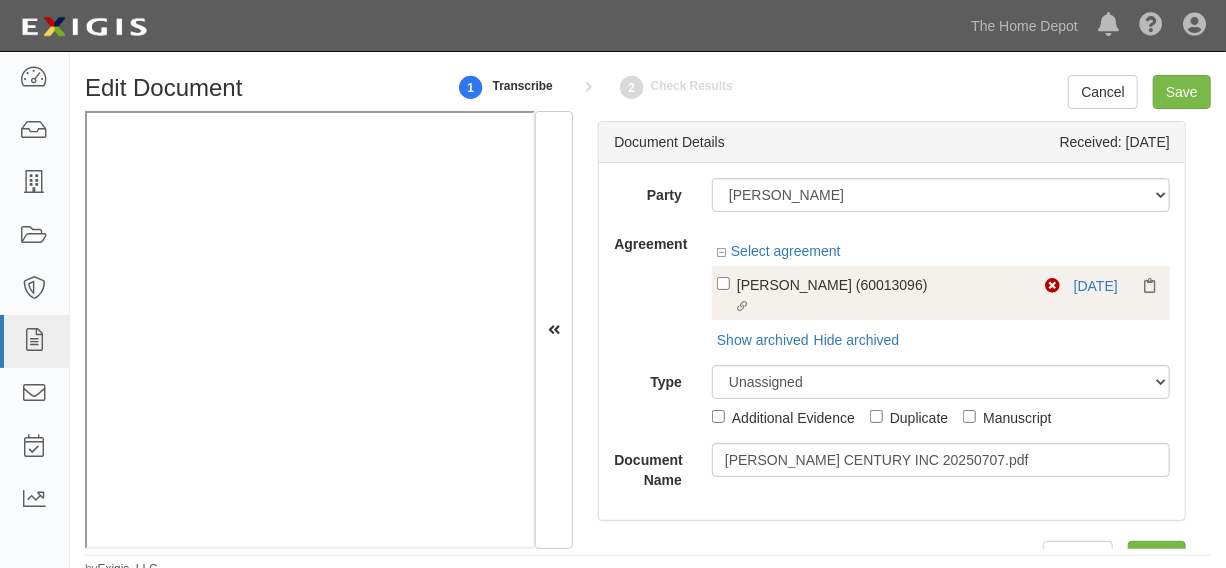 click on "CECIL NORRIS             (60013096)" at bounding box center (880, 284) 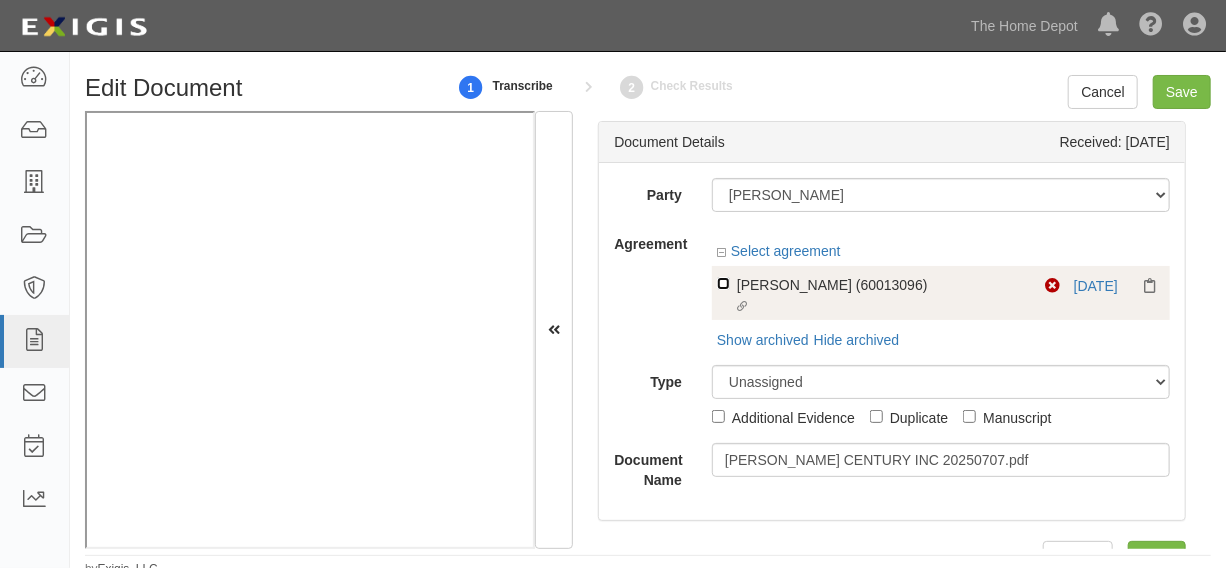 click on "Linked agreement
CECIL NORRIS             (60013096)
Linked agreement" at bounding box center [723, 283] 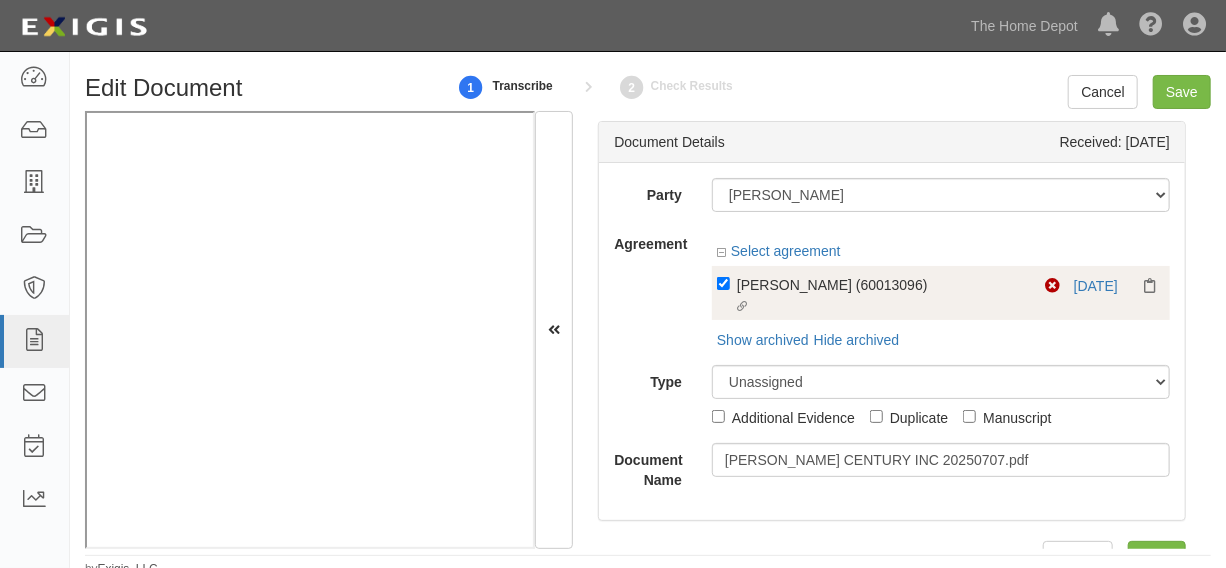 click on "CECIL NORRIS             (60013096)" at bounding box center [880, 284] 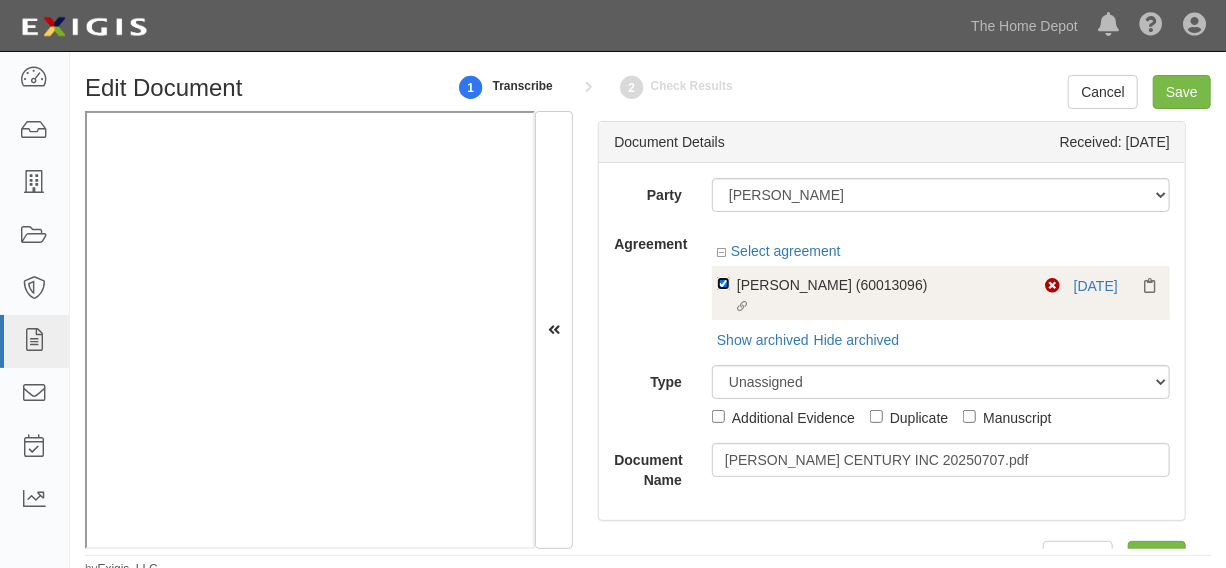 click on "Linked agreement
CECIL NORRIS             (60013096)
Linked agreement" at bounding box center [723, 283] 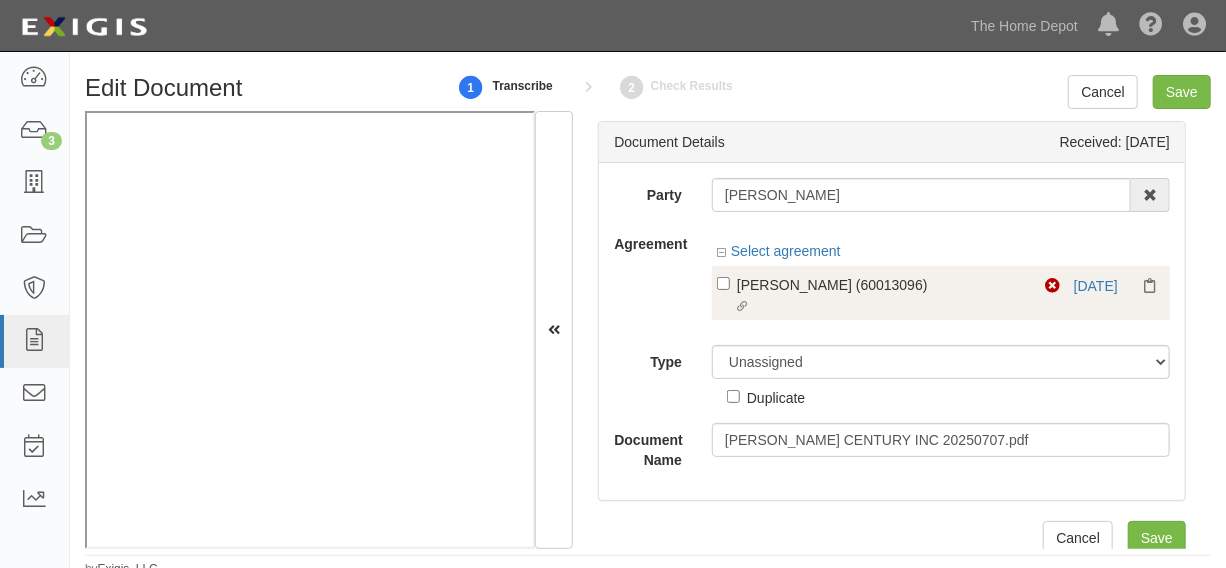 click on "Linked agreement
CECIL NORRIS             (60013096)
Linked agreement" at bounding box center (881, 296) 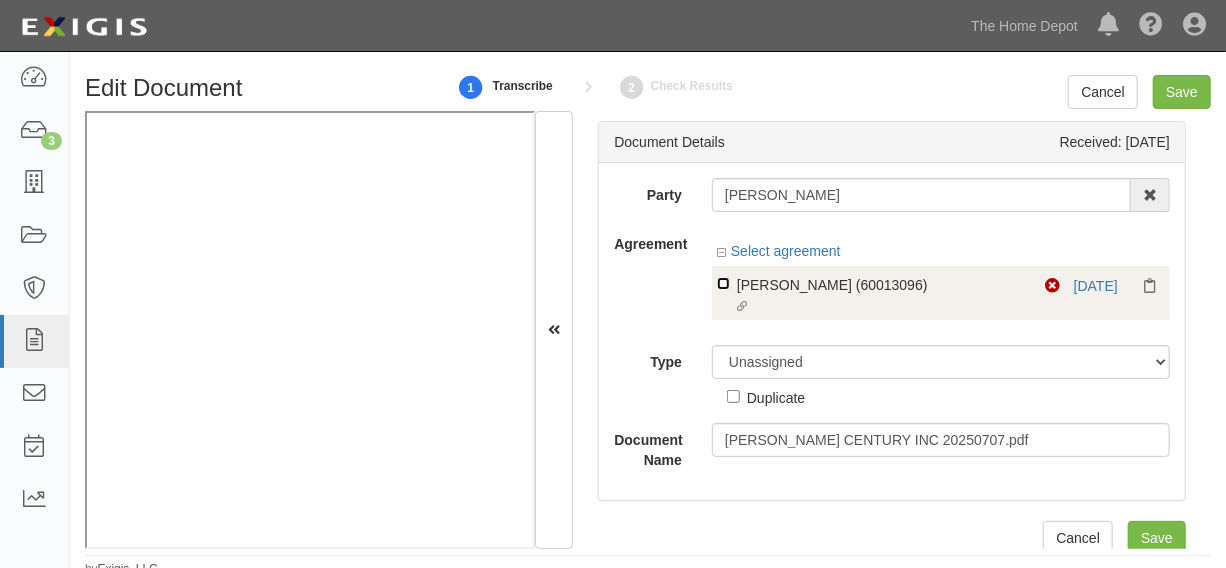 click on "Linked agreement
CECIL NORRIS             (60013096)
Linked agreement" at bounding box center [723, 283] 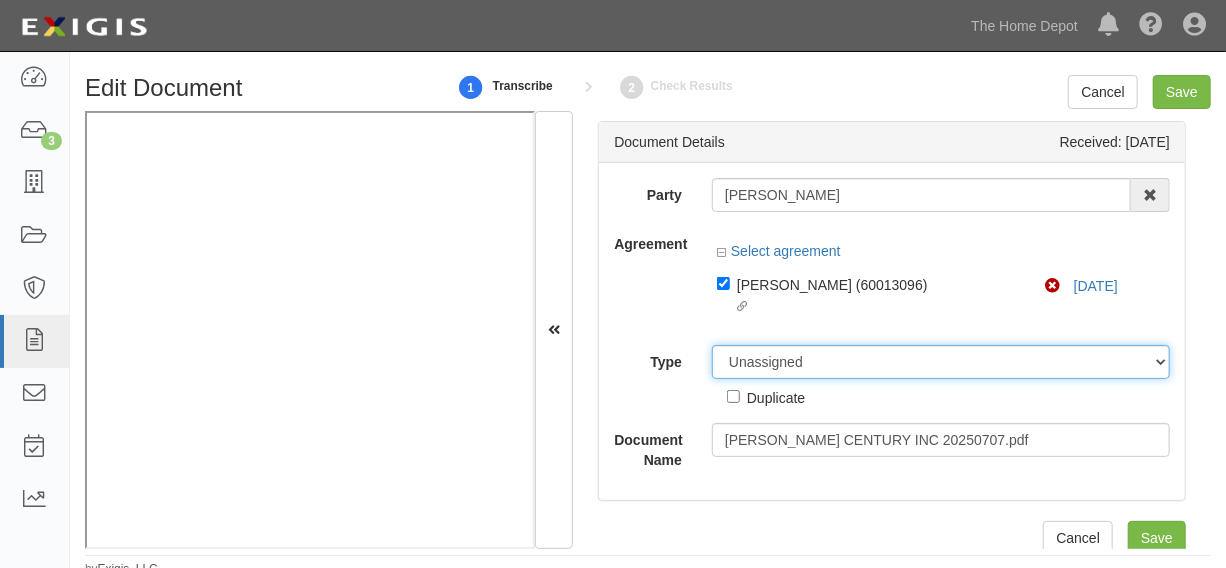 click on "Unassigned
Binder
Cancellation Notice
Certificate
Contract
Endorsement
Insurance Policy
Junk
Other Document
Policy Declarations
Reinstatement Notice
Requirements
Waiver Request" at bounding box center (941, 362) 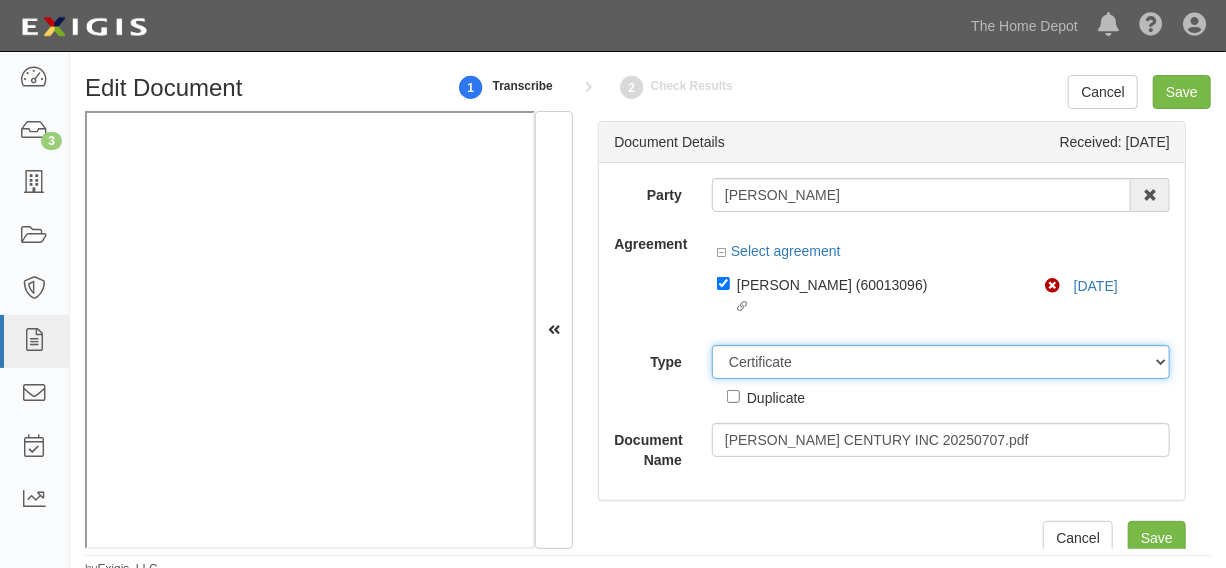 click on "Unassigned
Binder
Cancellation Notice
Certificate
Contract
Endorsement
Insurance Policy
Junk
Other Document
Policy Declarations
Reinstatement Notice
Requirements
Waiver Request" at bounding box center (941, 362) 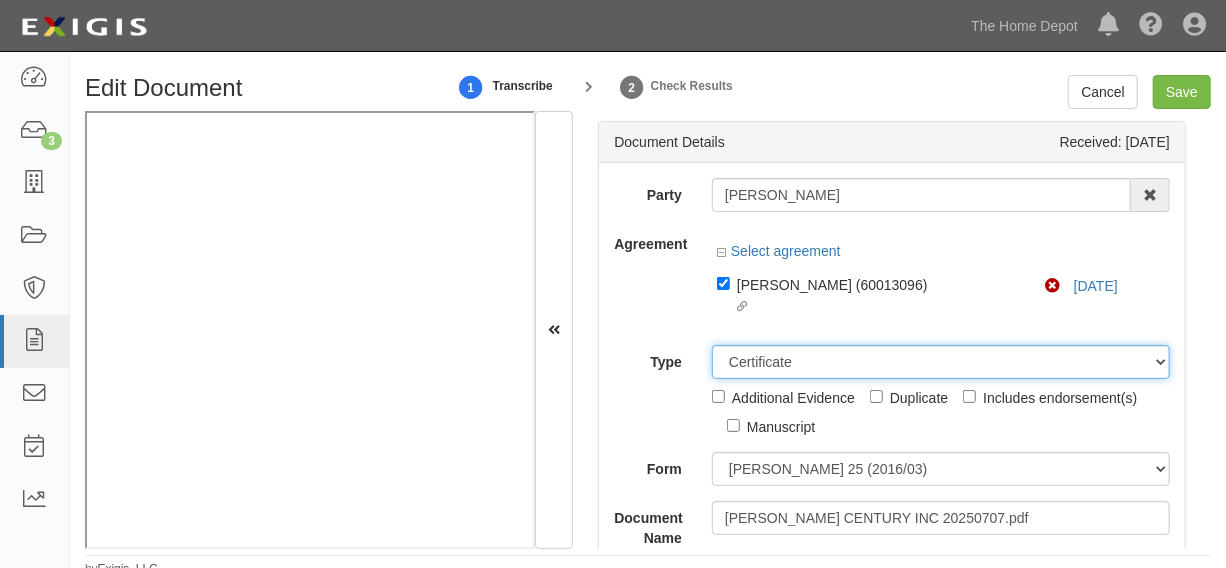 scroll, scrollTop: 16, scrollLeft: 0, axis: vertical 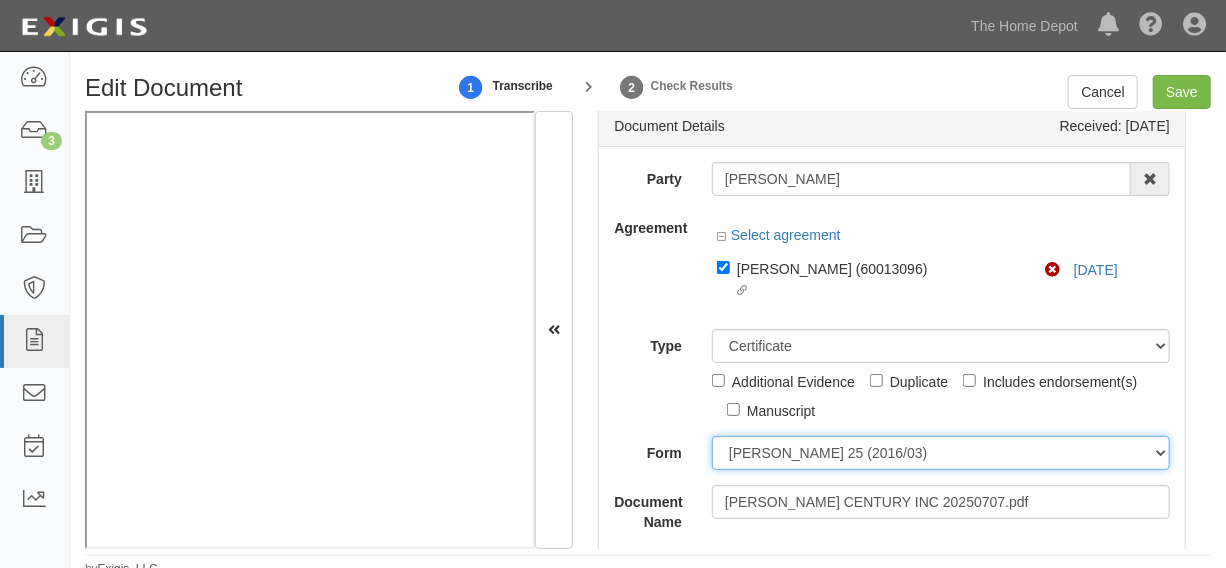 click on "ACORD 25 (2016/03)
ACORD 101
ACORD 855 NY (2014/05)
General" at bounding box center (941, 453) 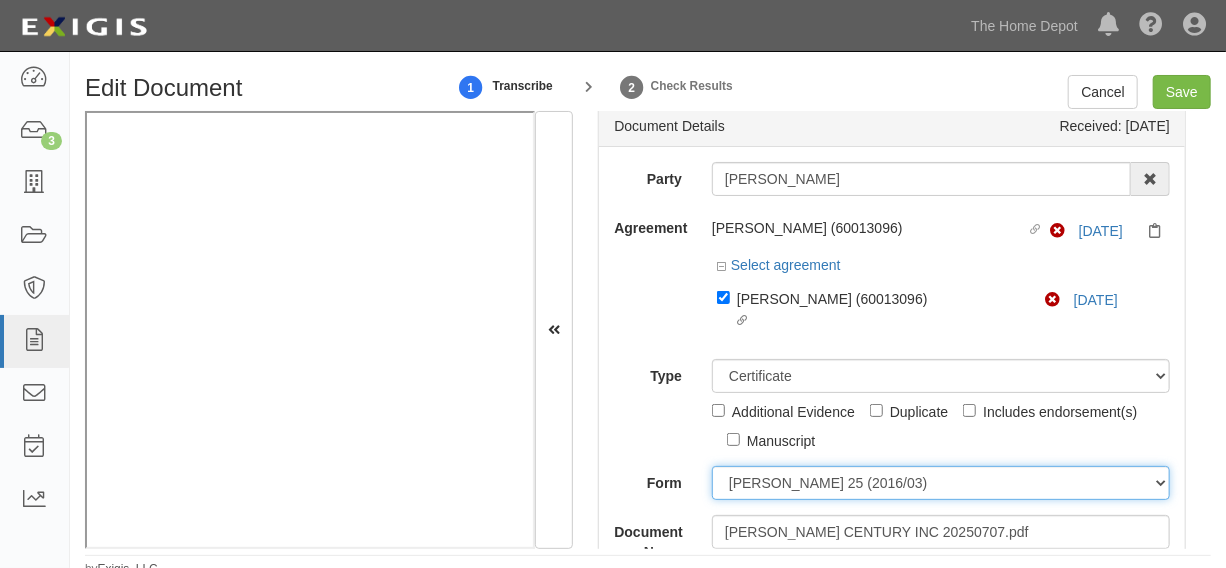 select on "GeneralFormDetail" 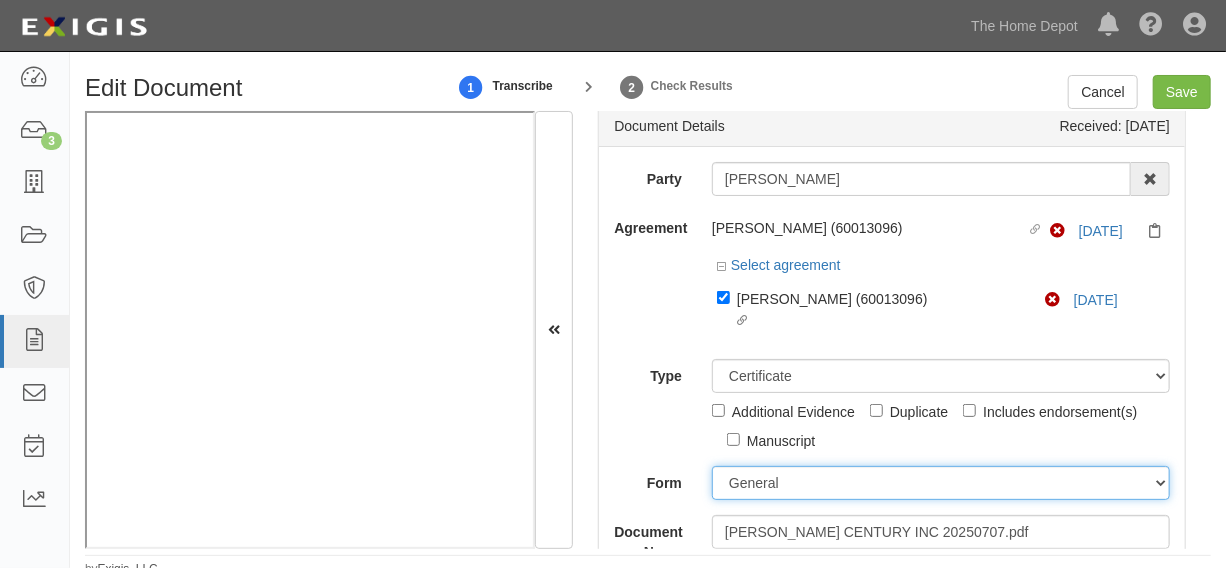 click on "ACORD 25 (2016/03)
ACORD 101
ACORD 855 NY (2014/05)
General" at bounding box center (941, 483) 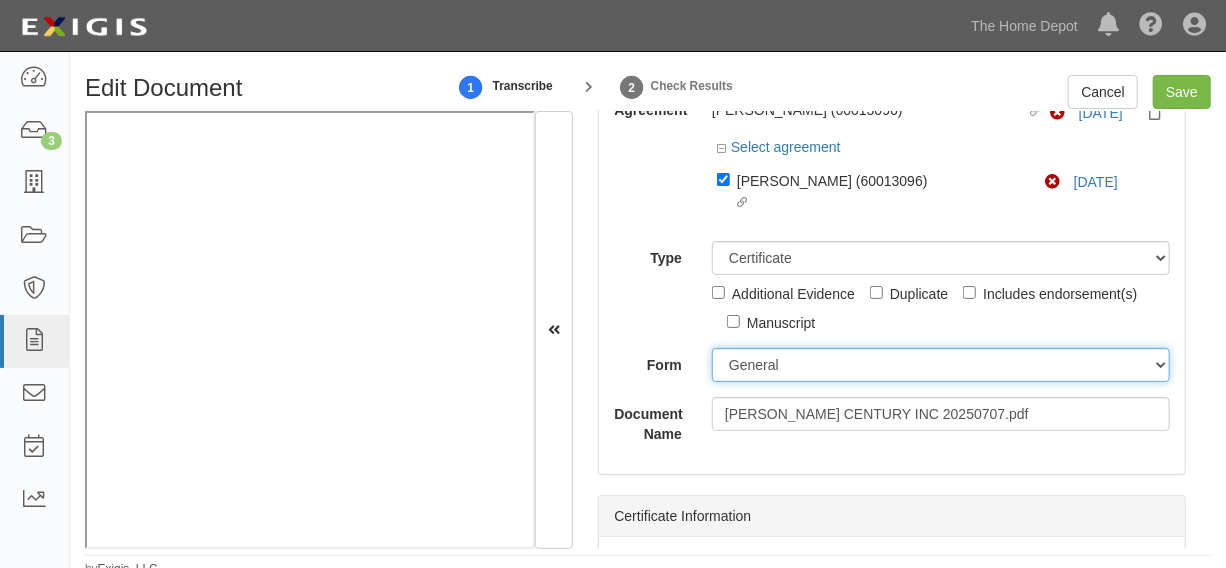 scroll, scrollTop: 319, scrollLeft: 0, axis: vertical 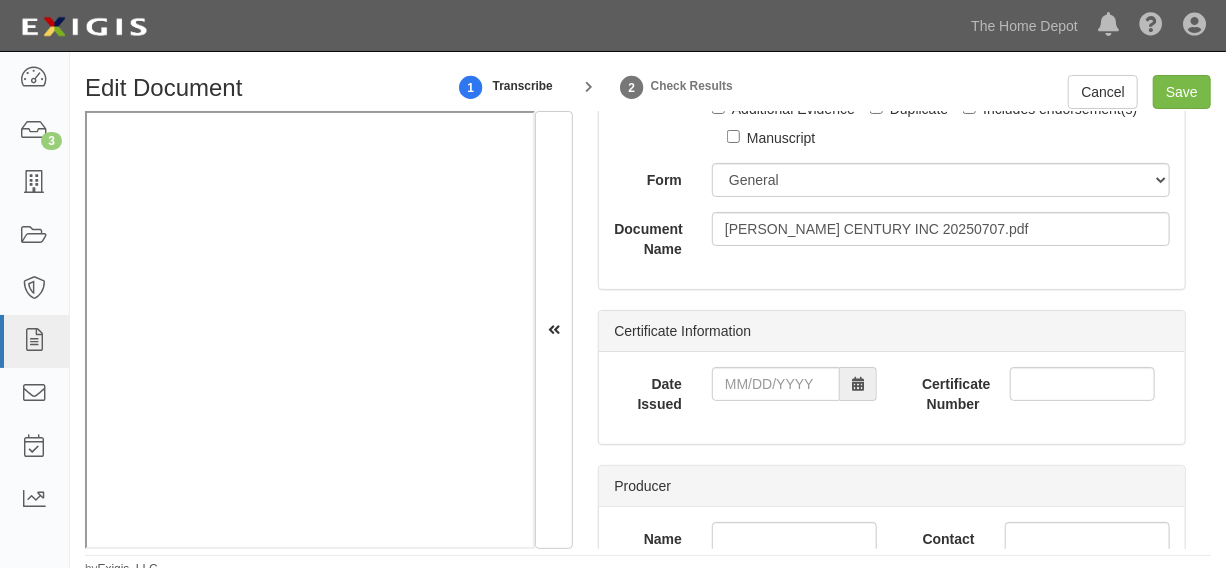 drag, startPoint x: 774, startPoint y: 346, endPoint x: 774, endPoint y: 388, distance: 42 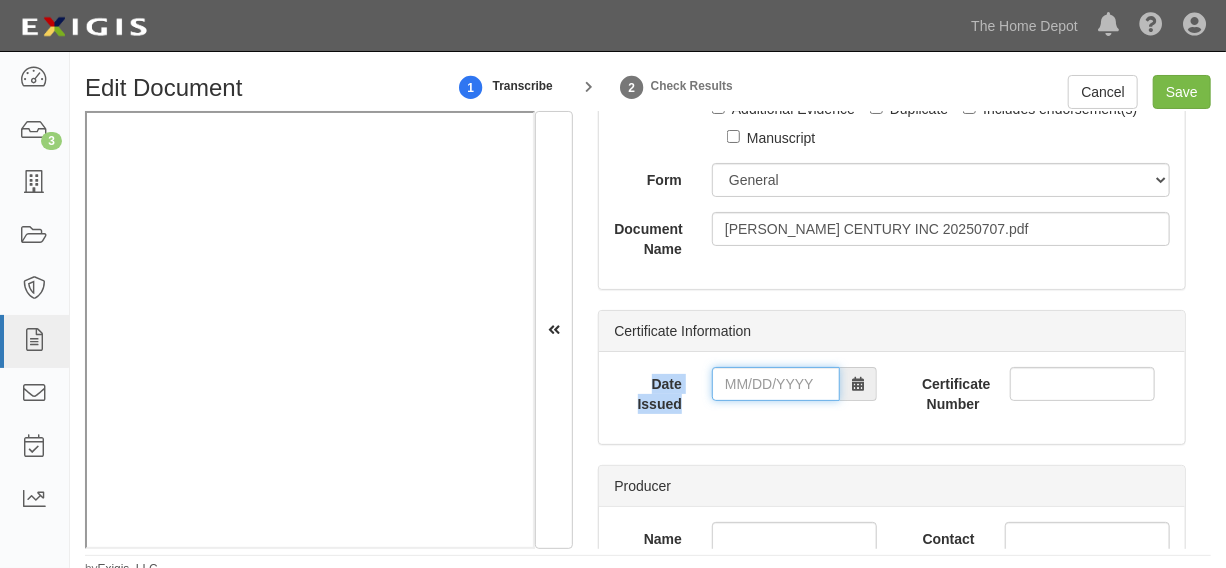 click on "Date Issued" at bounding box center (776, 384) 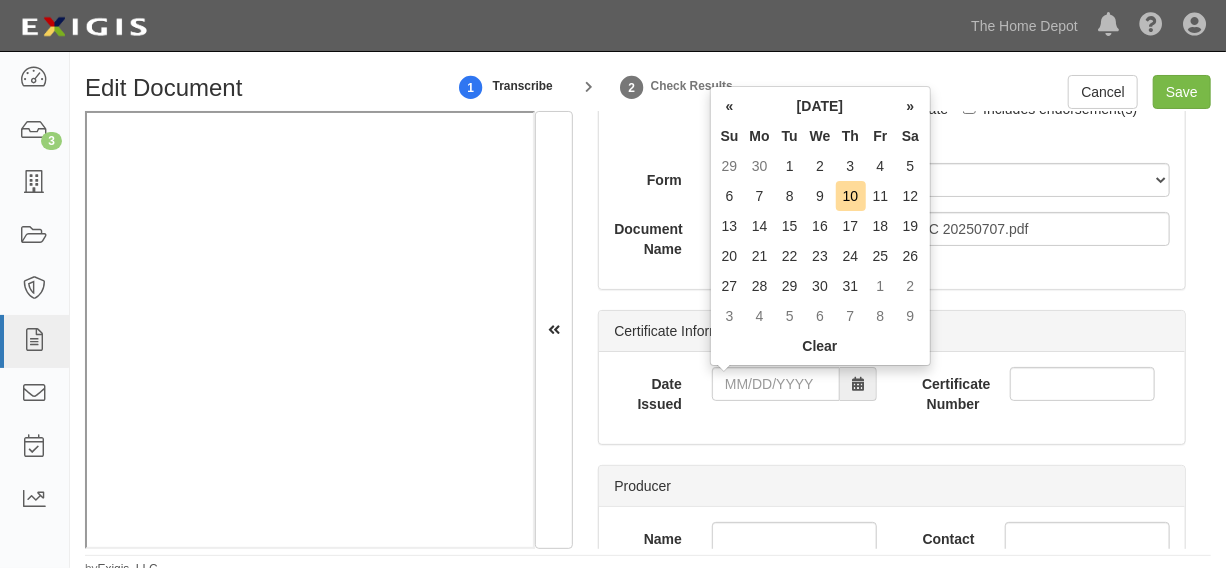 click on "We" at bounding box center [820, 136] 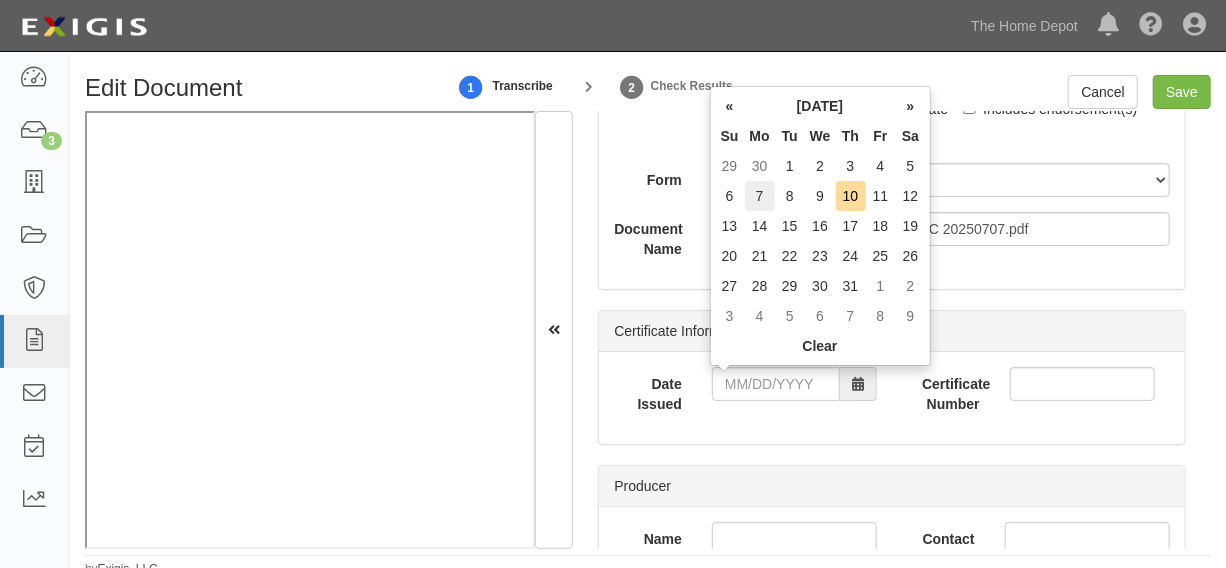 click on "7" at bounding box center [760, 196] 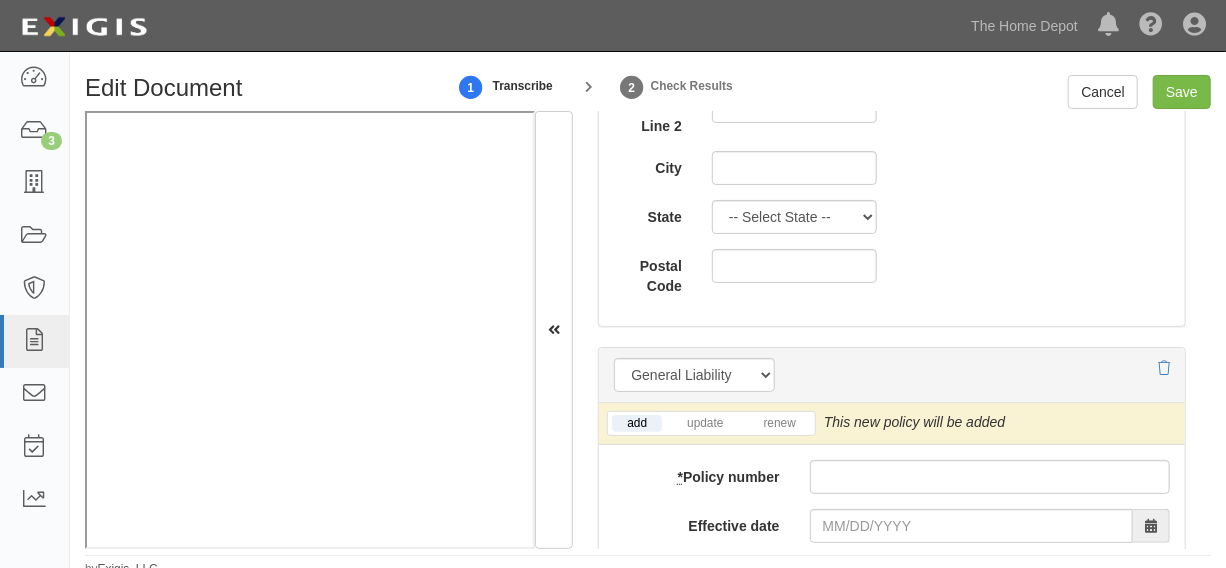 scroll, scrollTop: 1531, scrollLeft: 0, axis: vertical 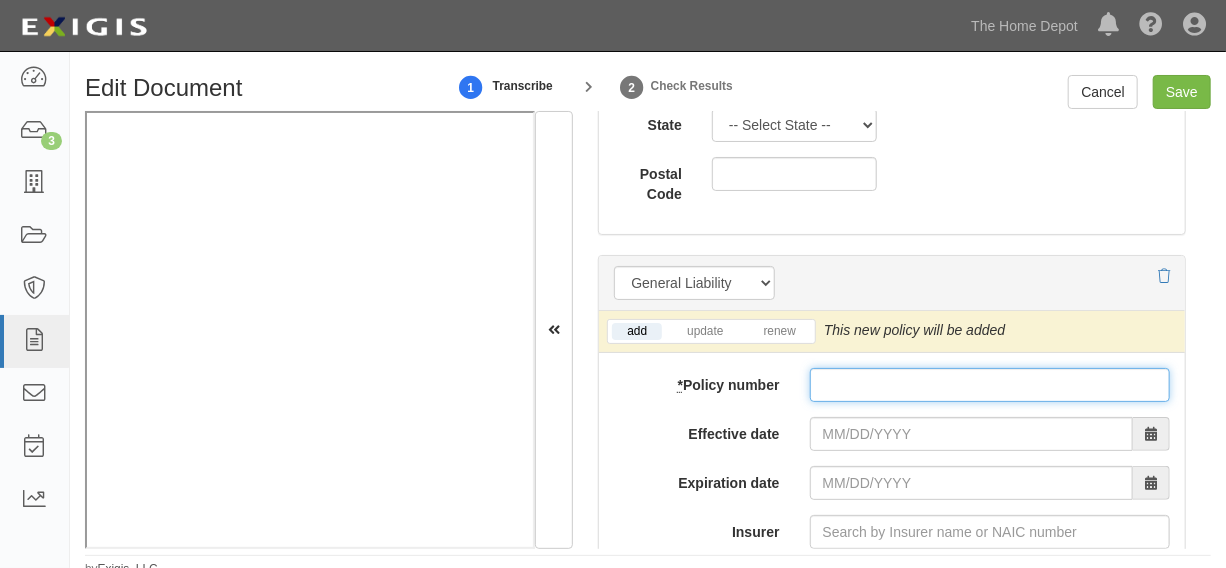 drag, startPoint x: 860, startPoint y: 398, endPoint x: 860, endPoint y: 411, distance: 13 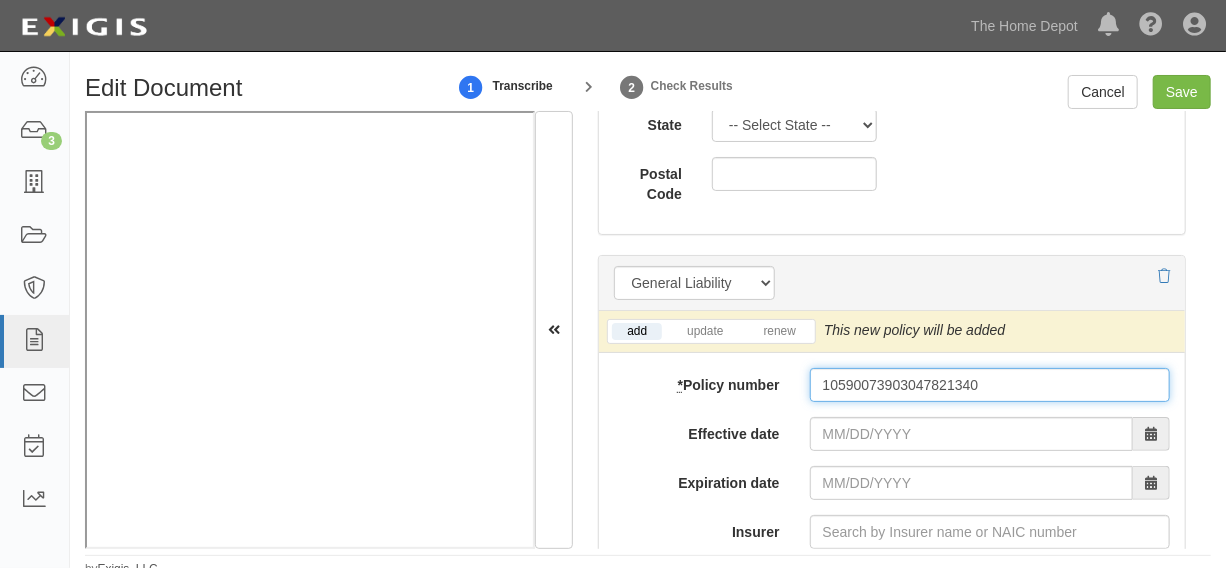 type on "10590073903047821340" 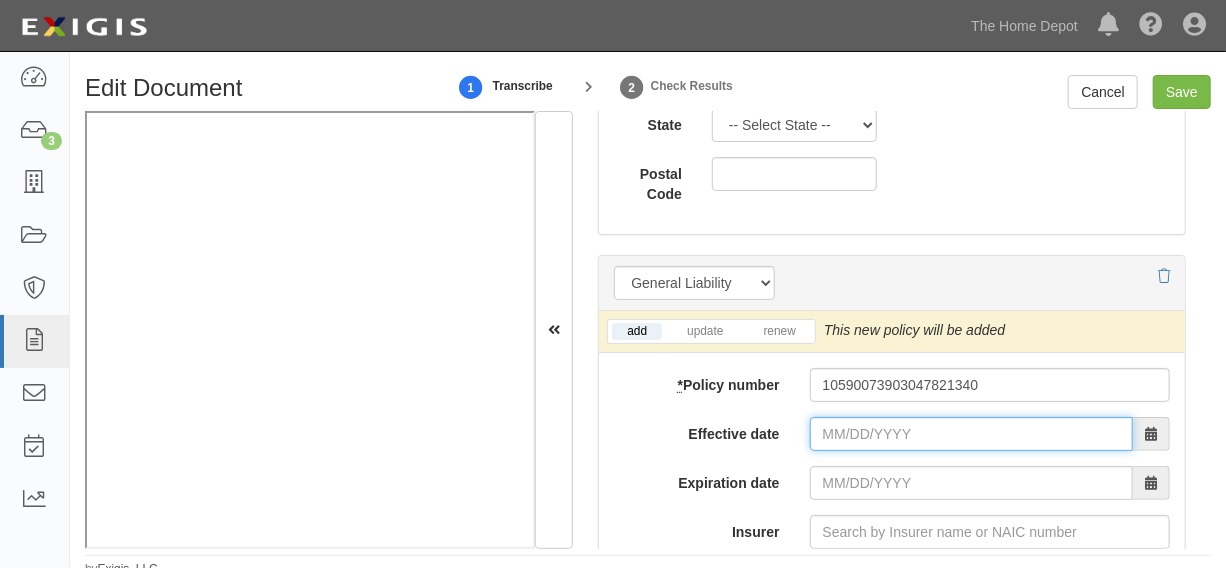 click on "Effective date" at bounding box center (971, 434) 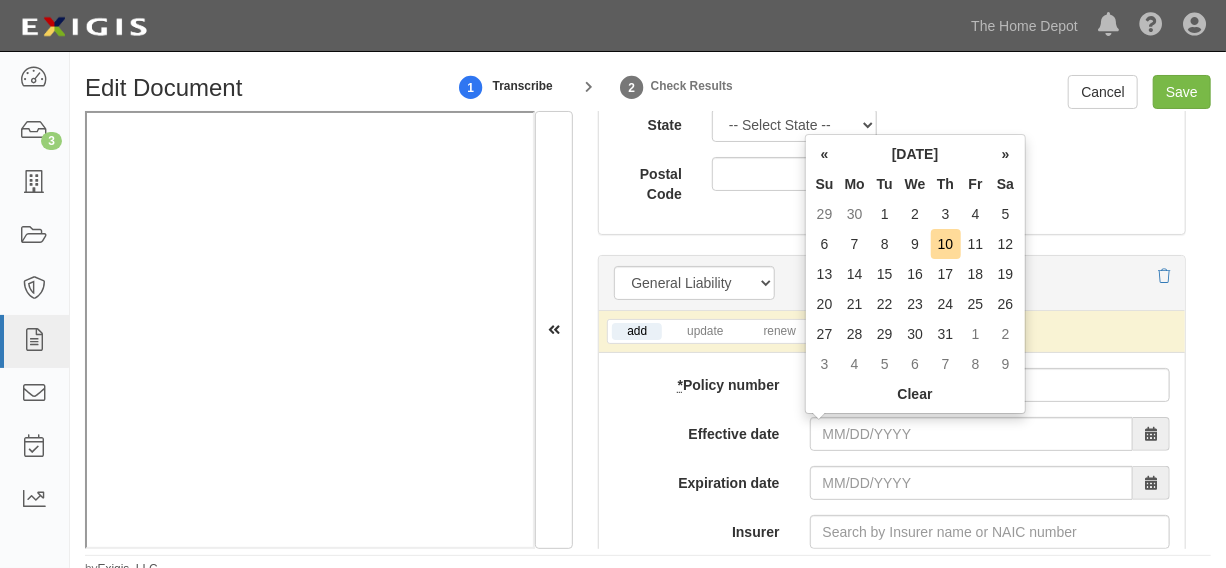 click on "Tu" at bounding box center (885, 184) 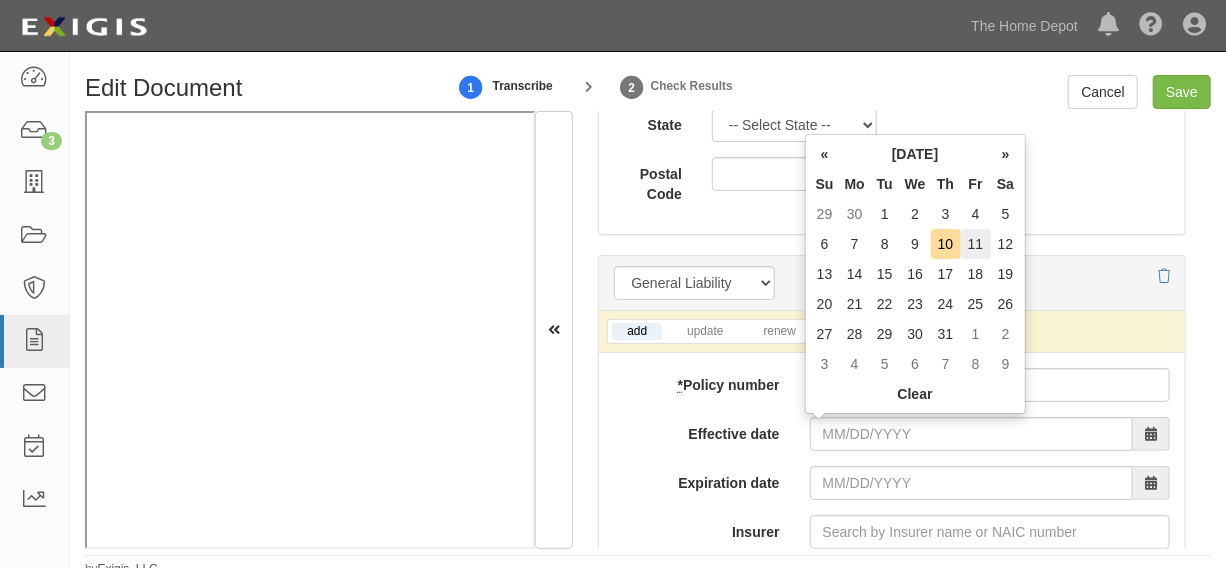click on "11" at bounding box center (976, 244) 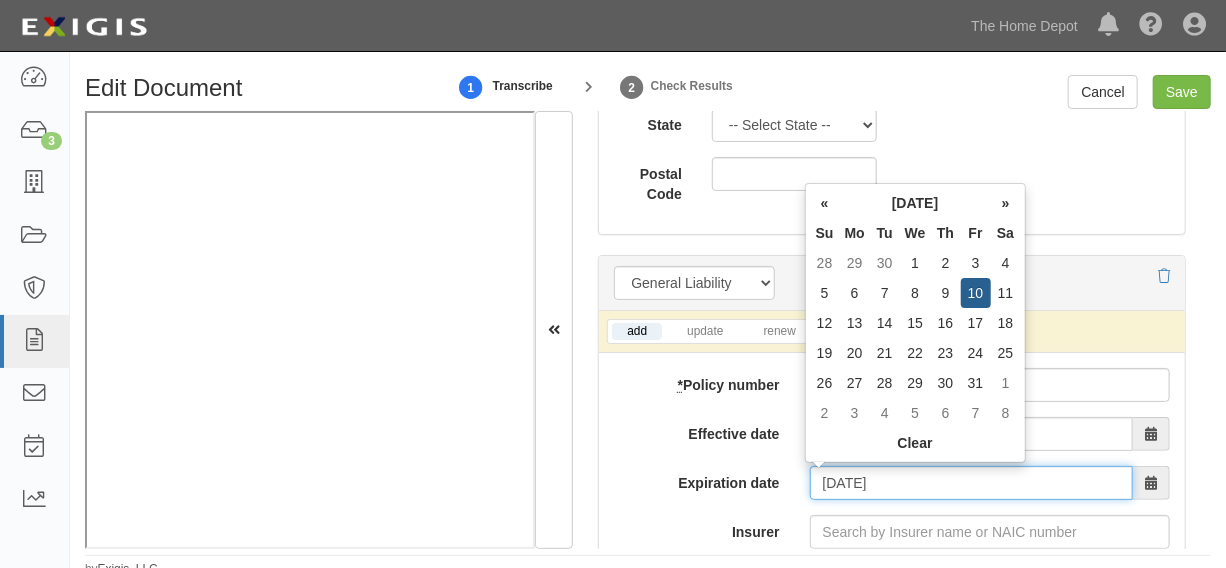 click on "07/11/2026" at bounding box center (971, 483) 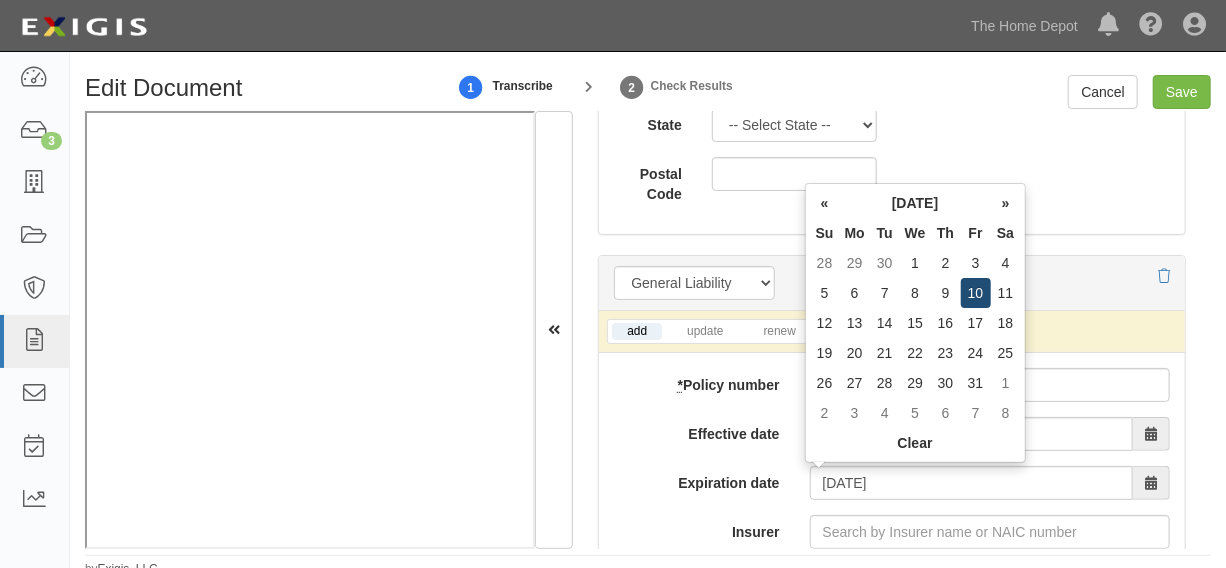 click on "10" at bounding box center [976, 293] 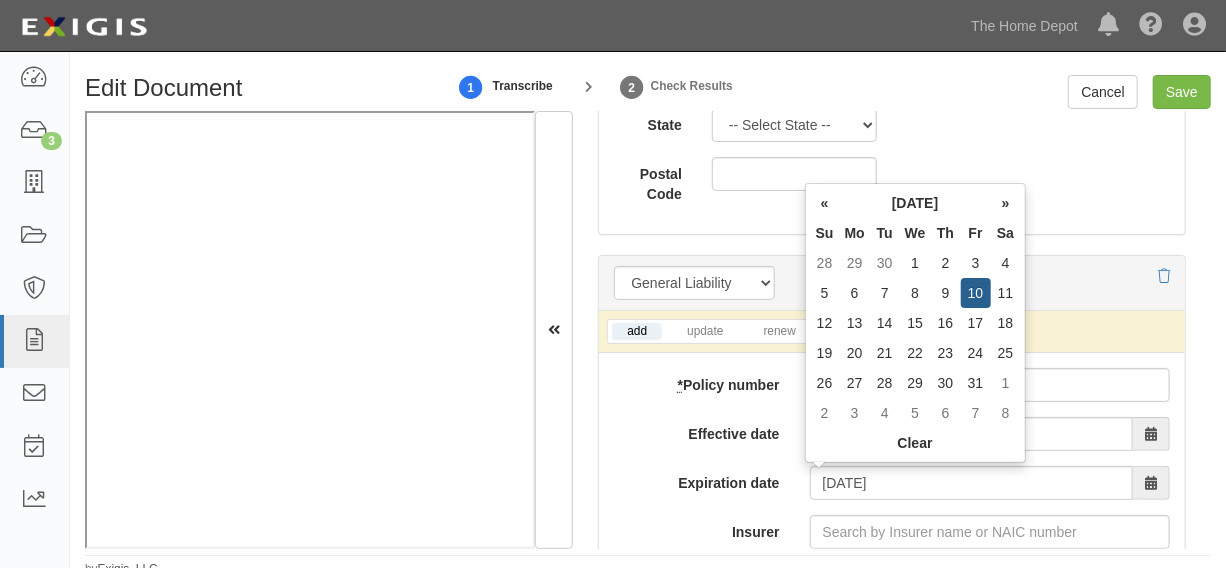 type on "07/10/2026" 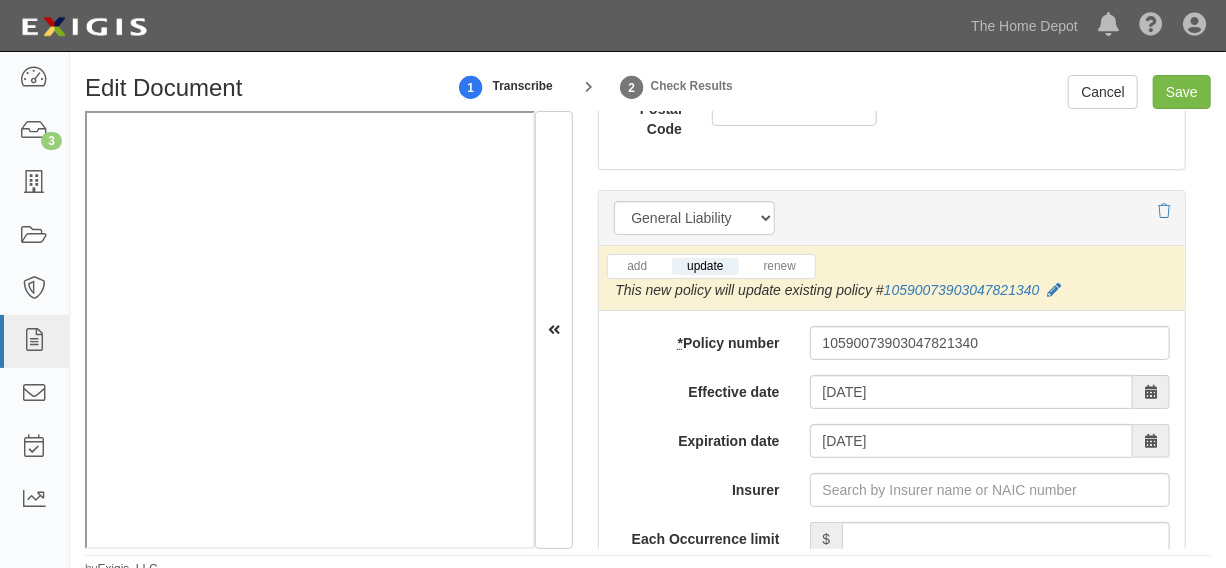 scroll, scrollTop: 1682, scrollLeft: 0, axis: vertical 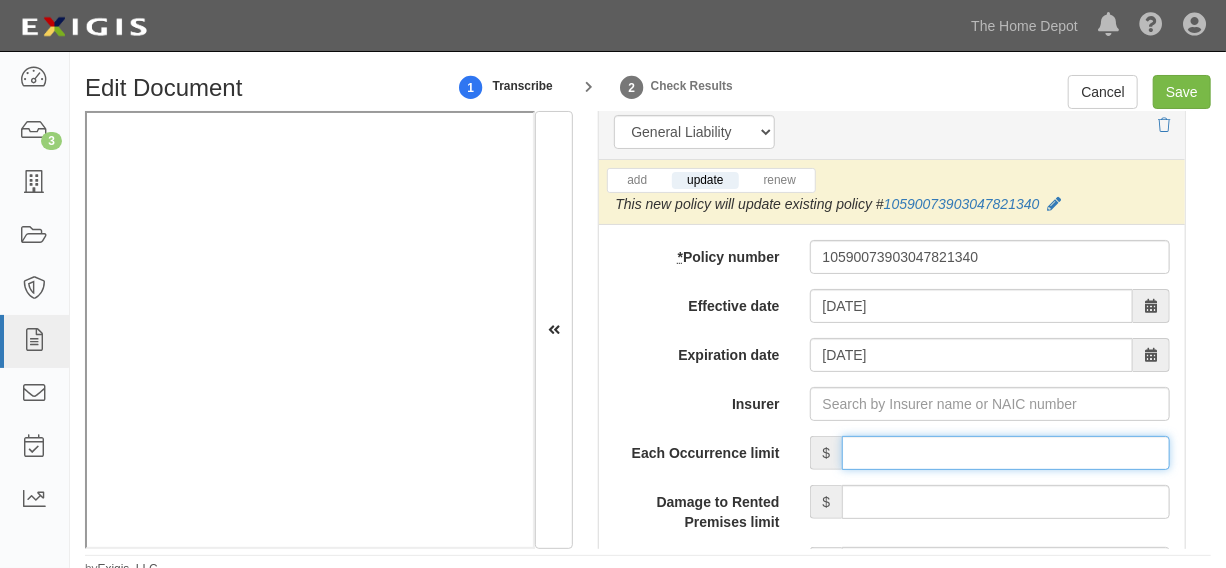 click on "Each Occurrence limit" at bounding box center (1006, 453) 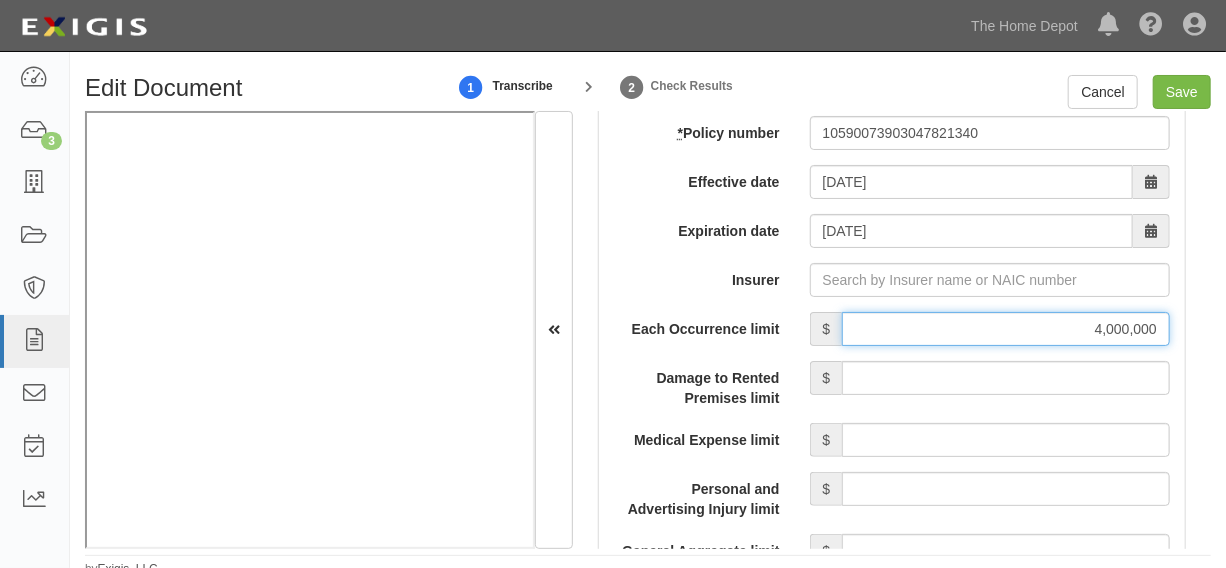scroll, scrollTop: 1986, scrollLeft: 0, axis: vertical 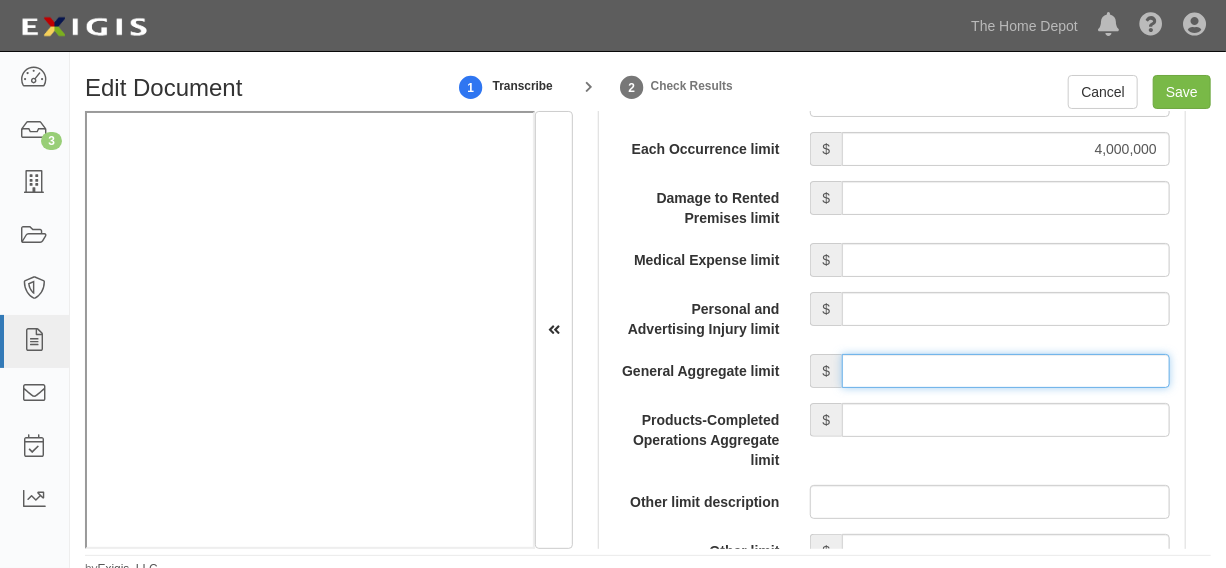 drag, startPoint x: 975, startPoint y: 368, endPoint x: 977, endPoint y: 353, distance: 15.132746 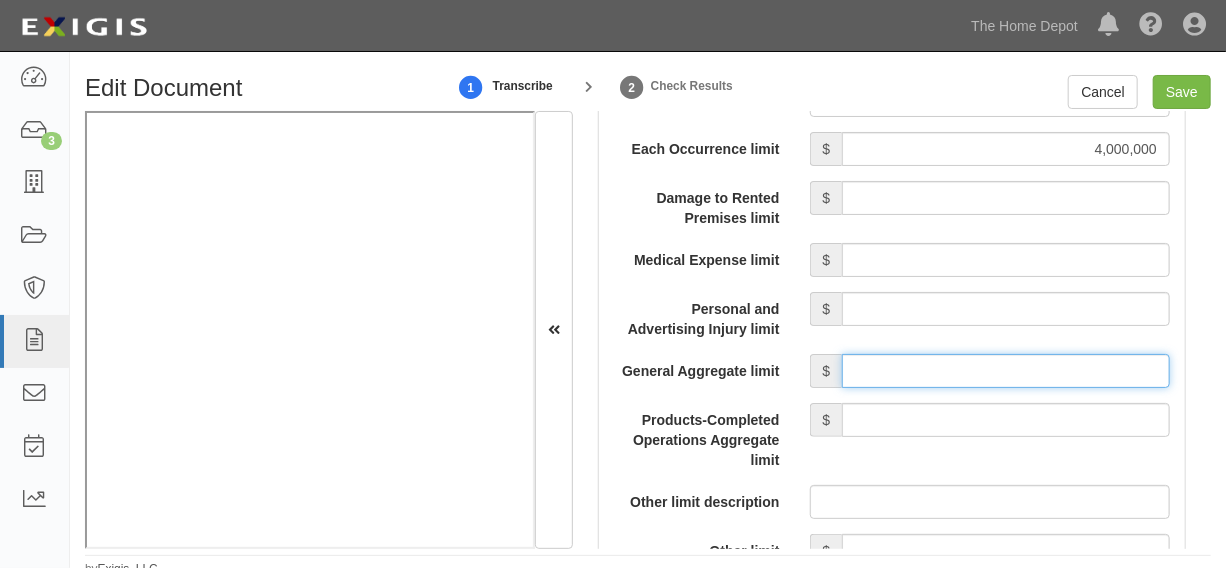 click on "General Aggregate limit" at bounding box center [1006, 371] 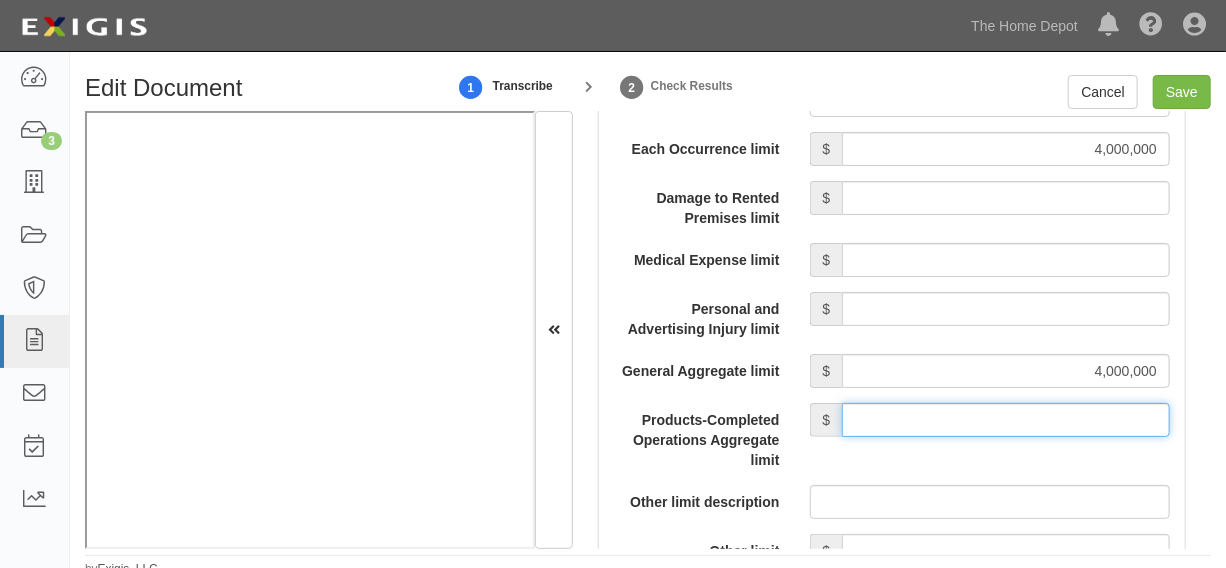 click on "Products-Completed Operations Aggregate limit" at bounding box center [1006, 420] 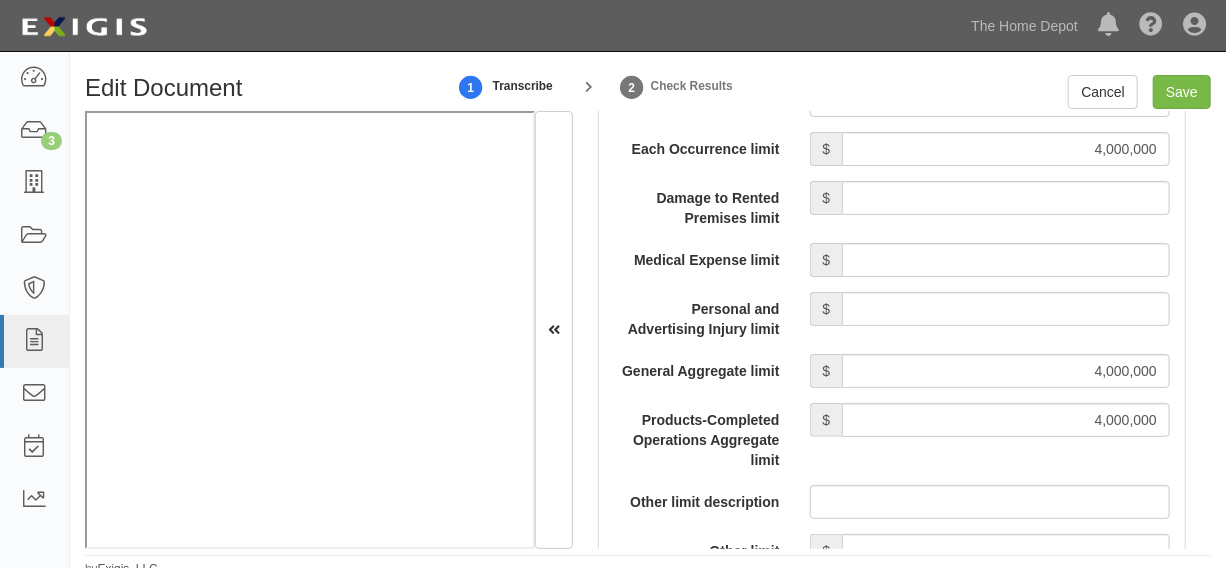 scroll, scrollTop: 2289, scrollLeft: 0, axis: vertical 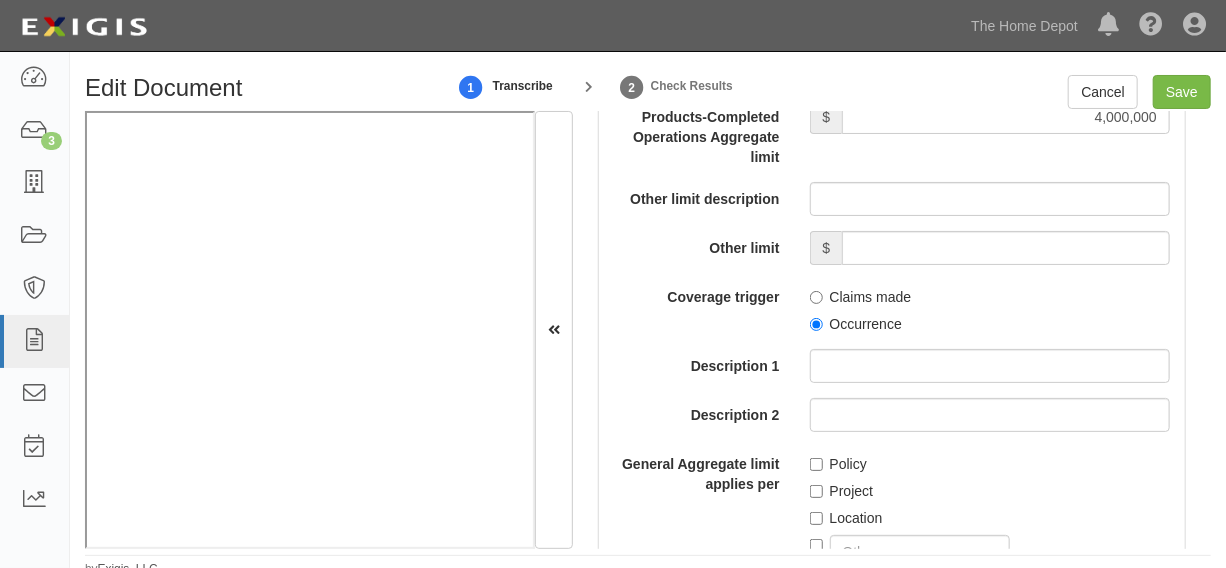 click on "Occurrence" at bounding box center [856, 324] 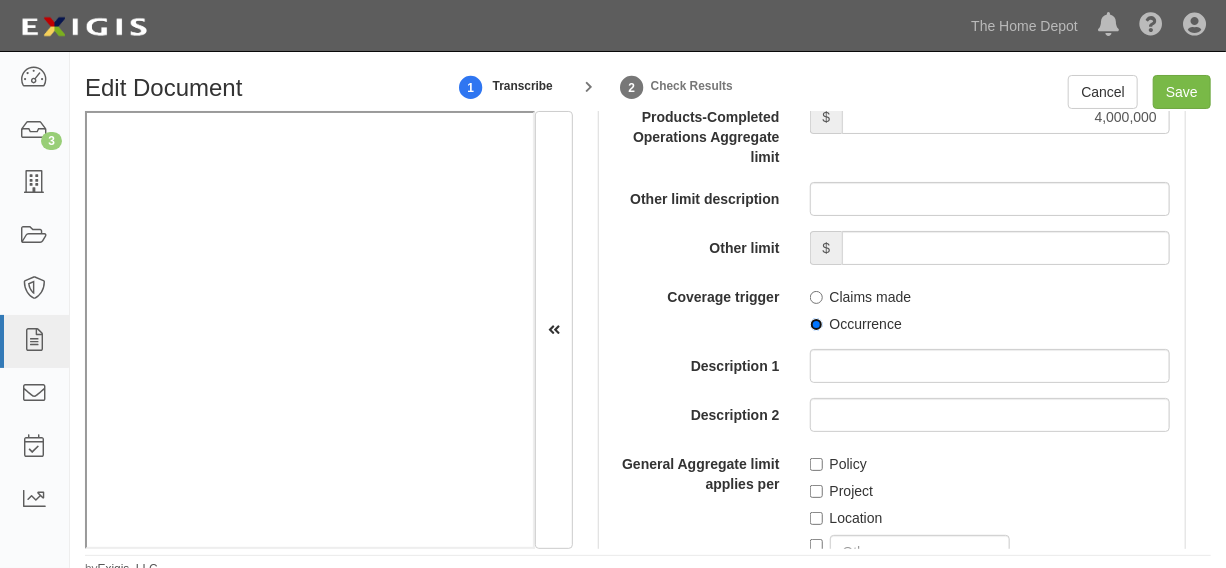 click on "Occurrence" at bounding box center (816, 324) 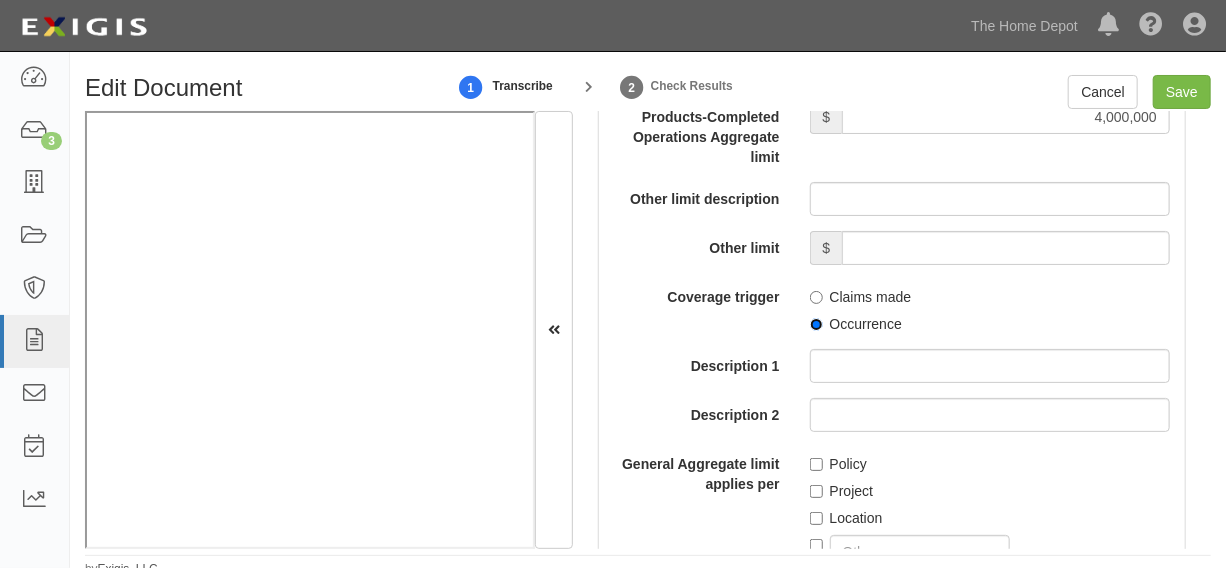 radio on "true" 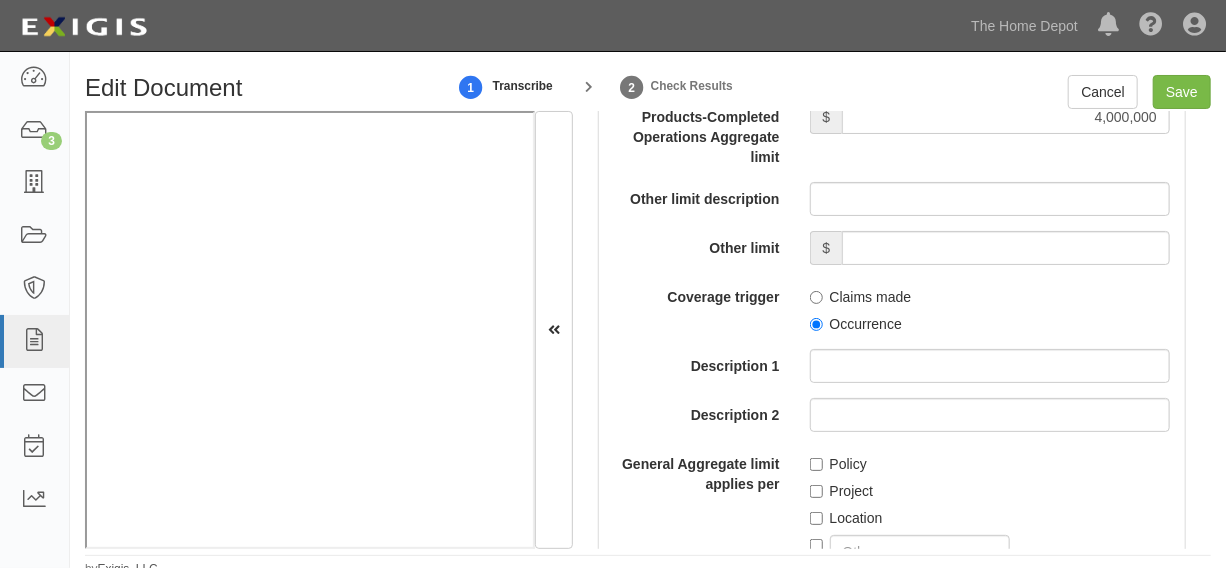 click on "Policy" at bounding box center (838, 464) 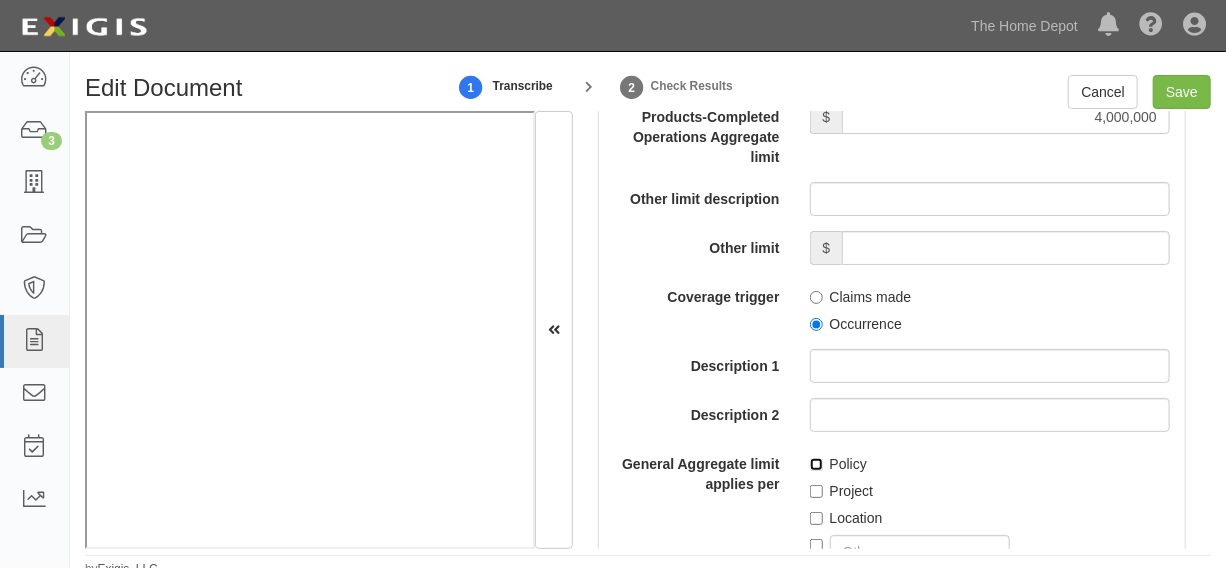 click on "Policy" at bounding box center [816, 464] 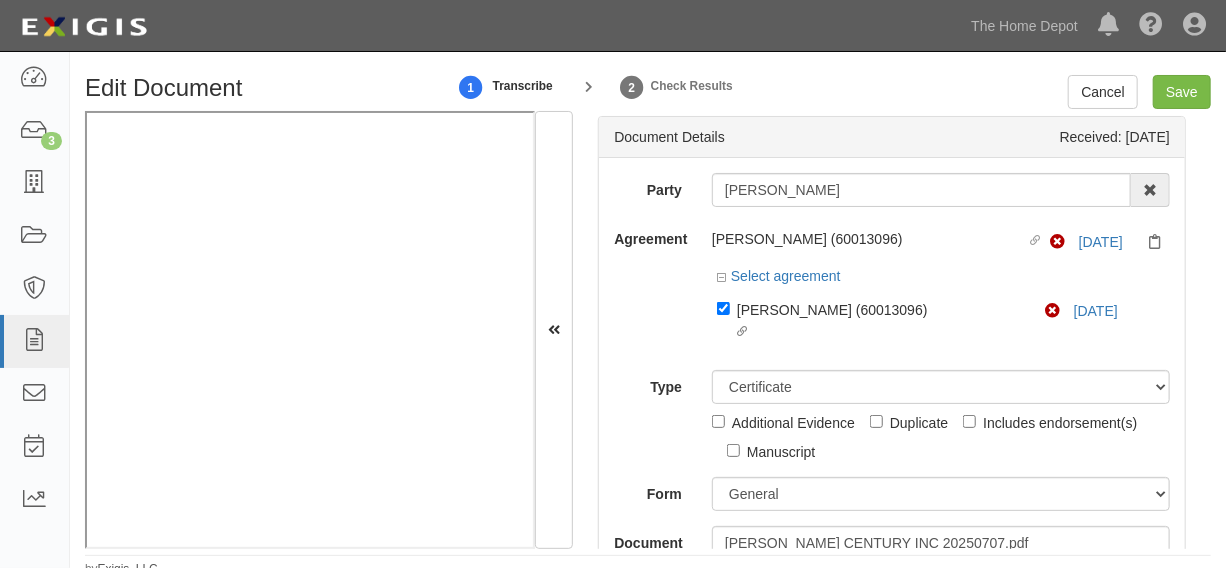 scroll, scrollTop: 0, scrollLeft: 0, axis: both 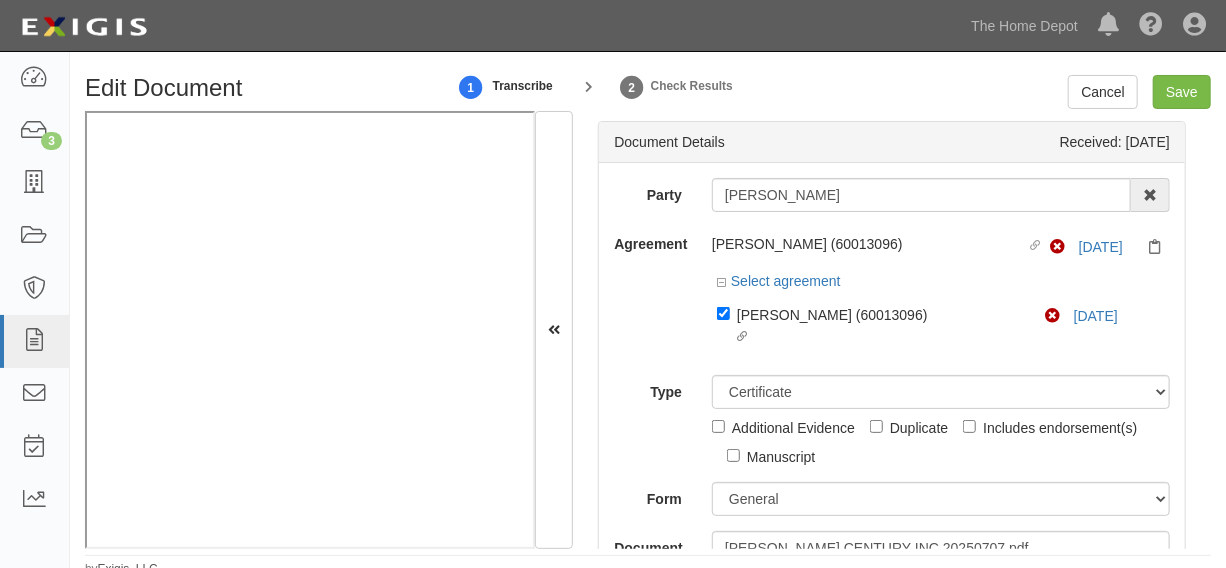 drag, startPoint x: 708, startPoint y: 202, endPoint x: 822, endPoint y: 202, distance: 114 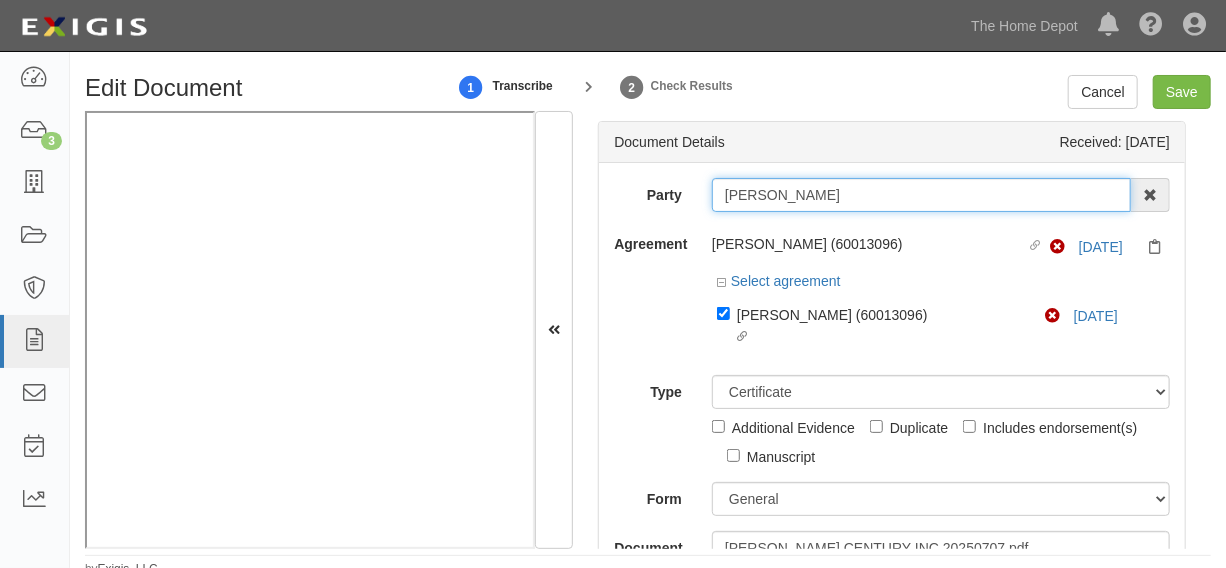 drag, startPoint x: 831, startPoint y: 201, endPoint x: 715, endPoint y: 195, distance: 116.15507 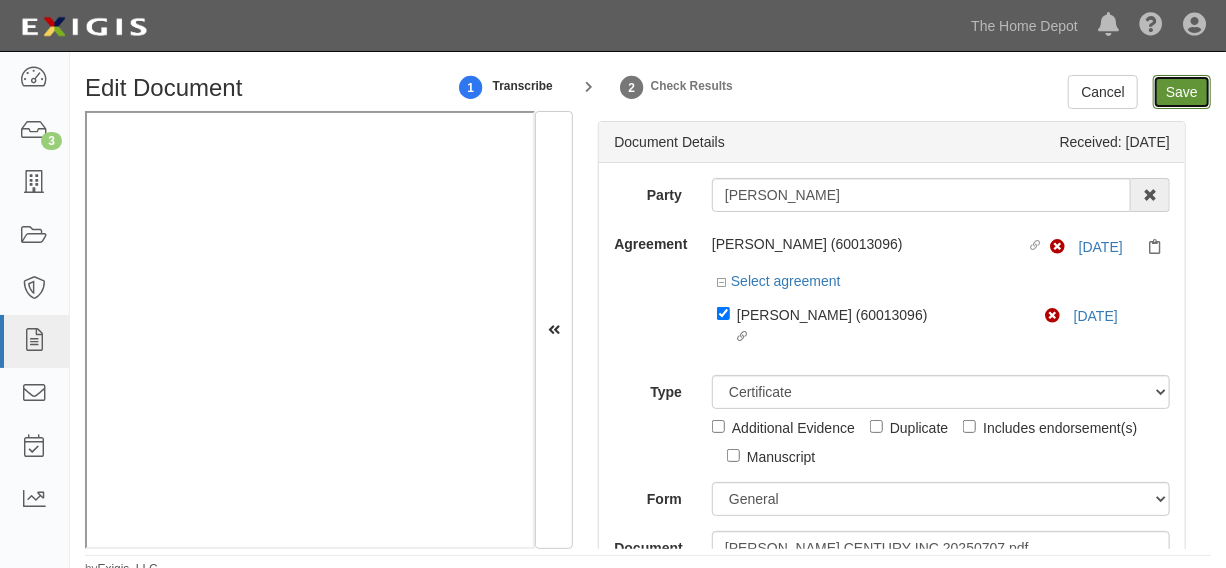 click on "Save" at bounding box center (1182, 92) 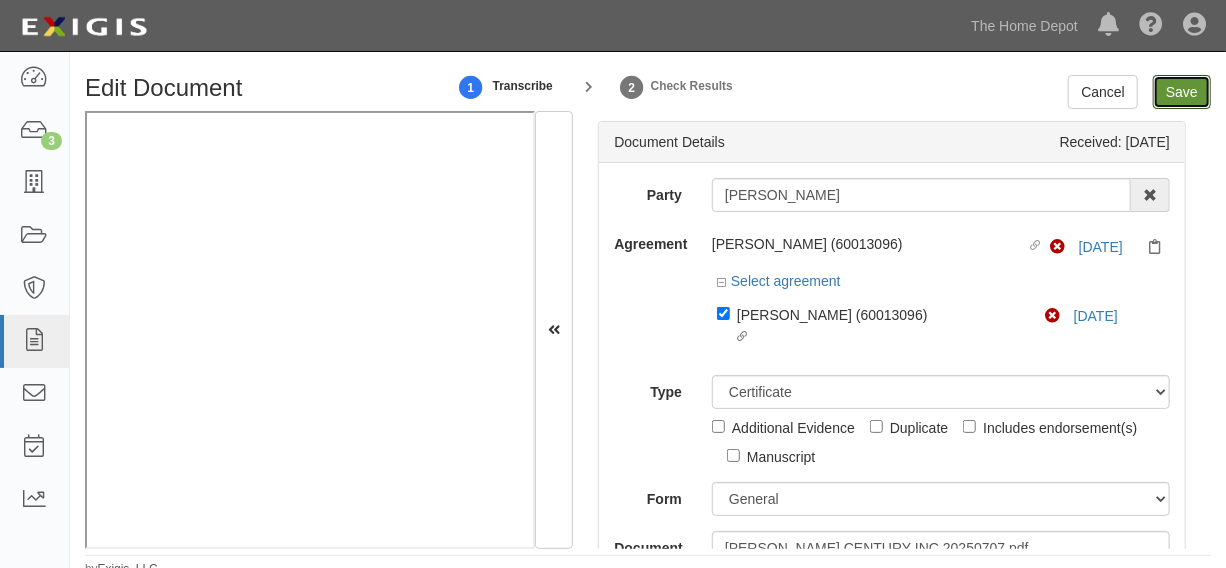 type on "4000000" 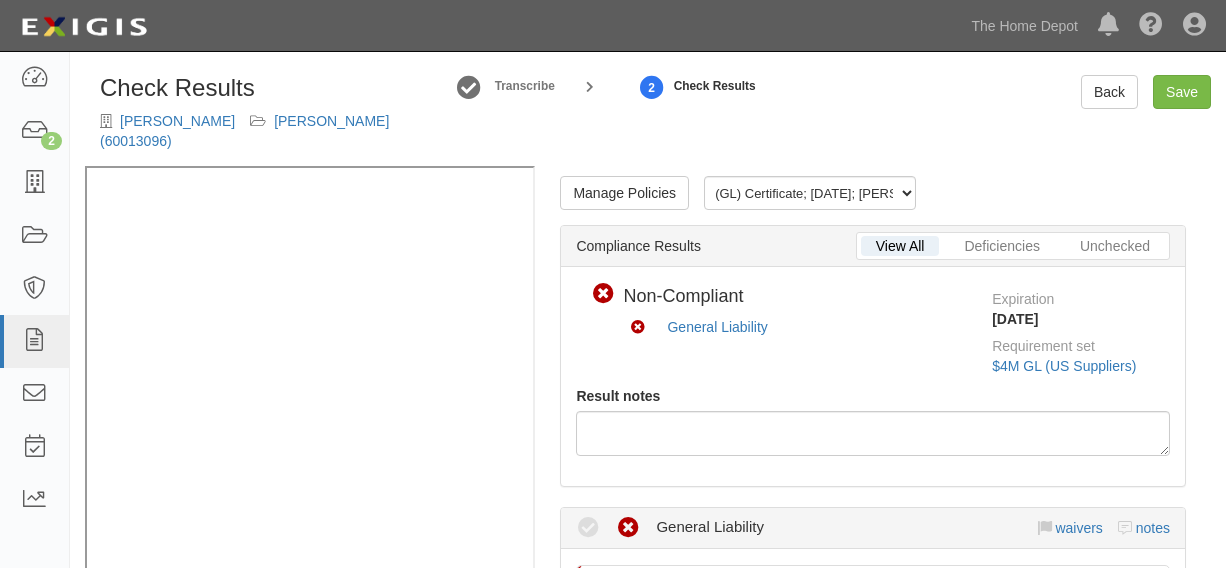 scroll, scrollTop: 0, scrollLeft: 0, axis: both 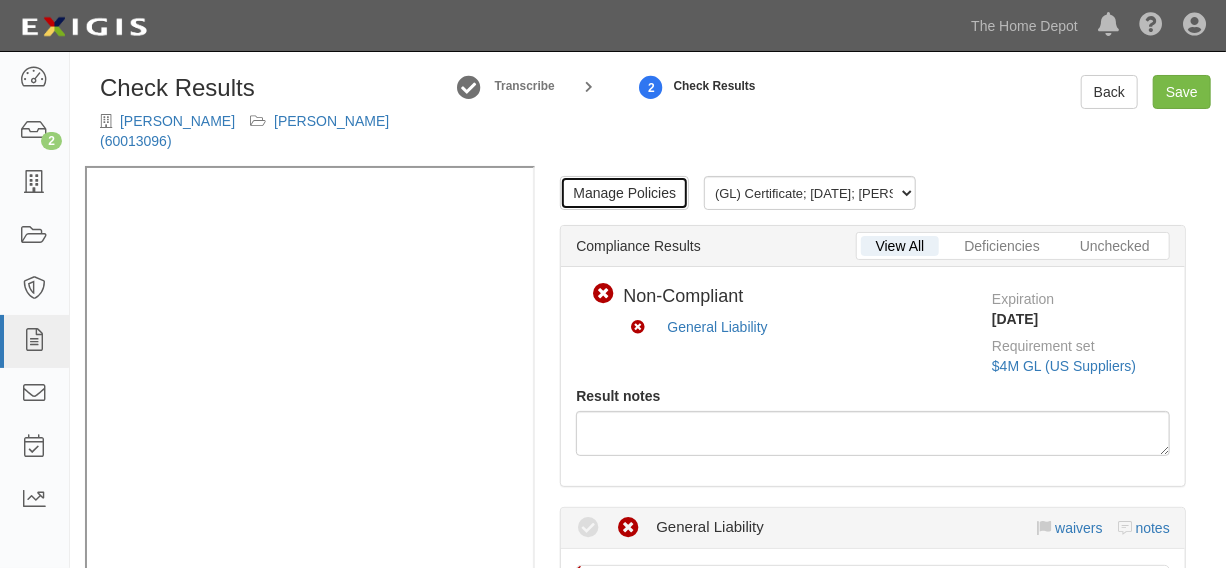 click on "Manage Policies" at bounding box center [624, 193] 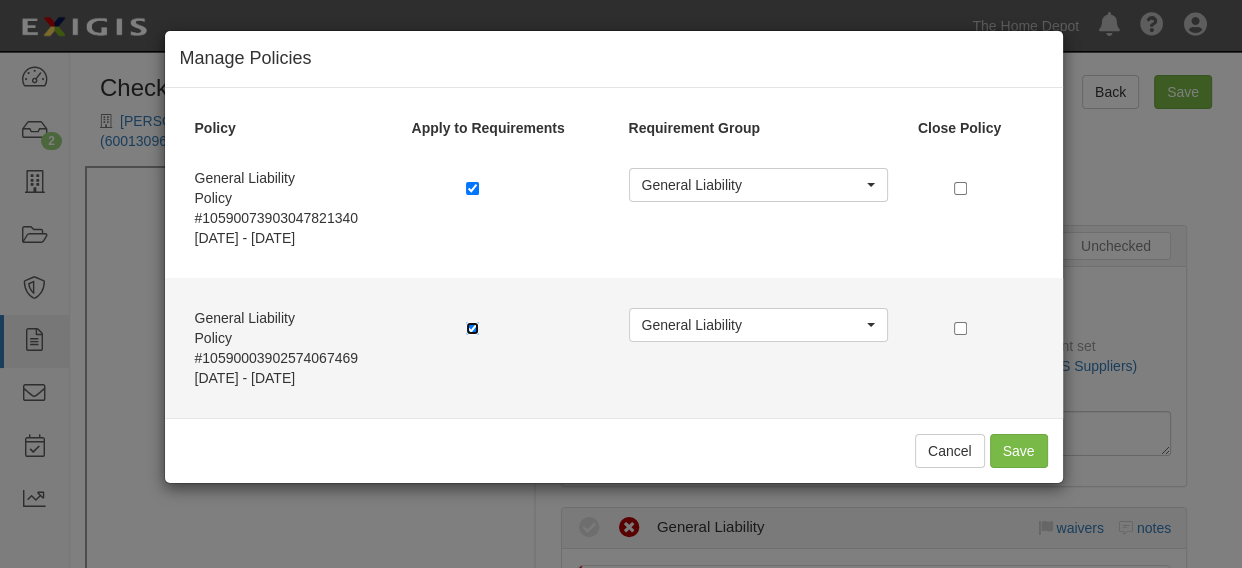 click at bounding box center [472, 328] 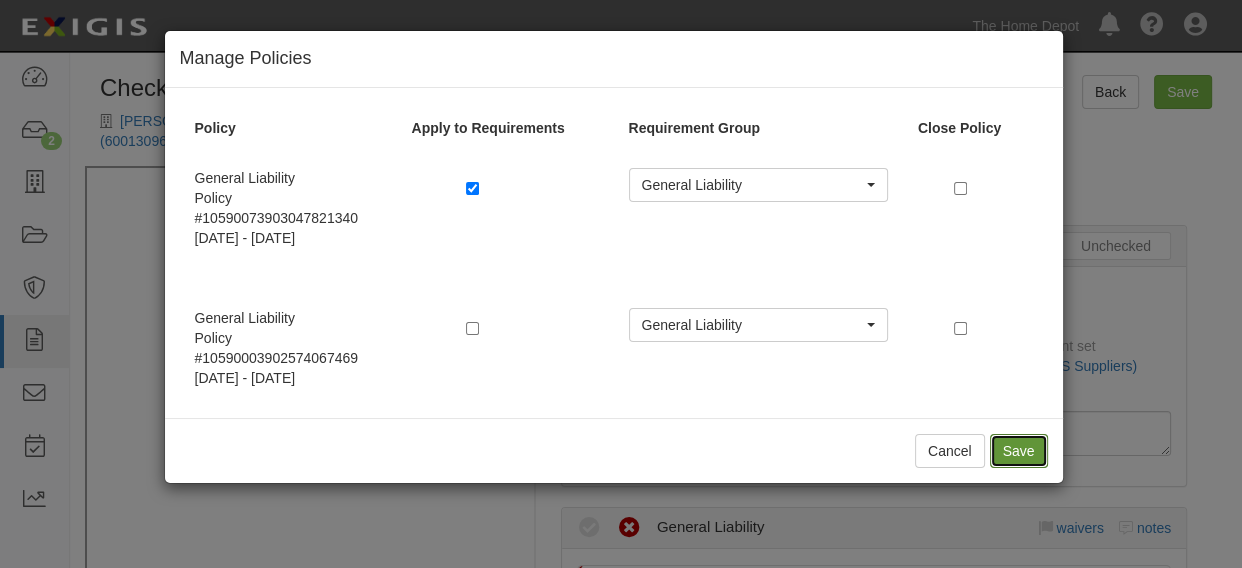 click on "Save" at bounding box center (1019, 451) 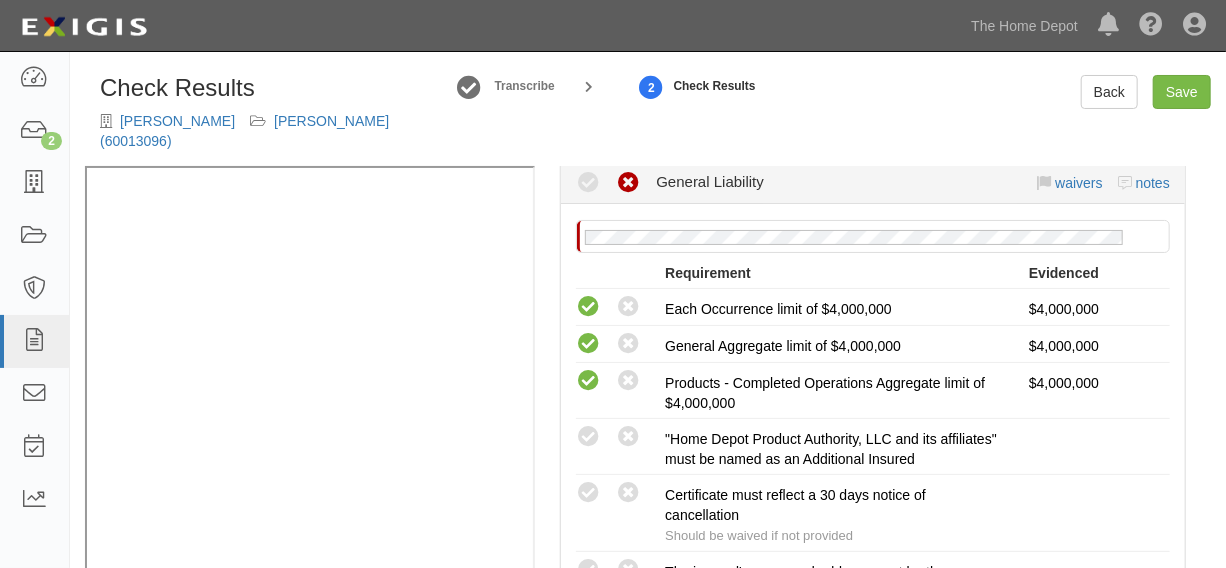 scroll, scrollTop: 454, scrollLeft: 0, axis: vertical 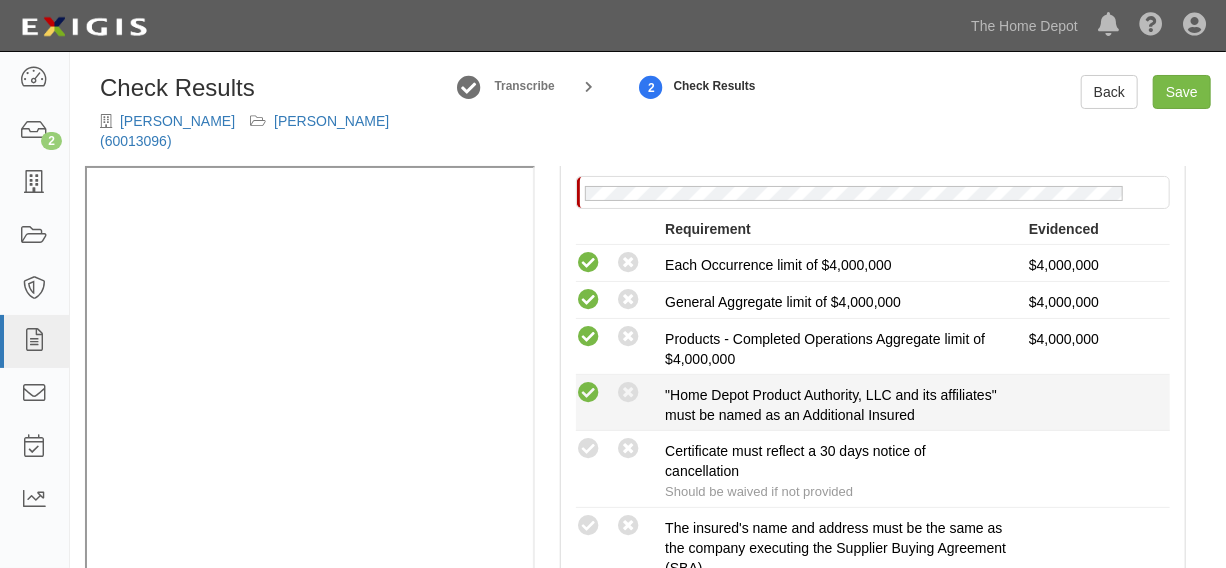 click at bounding box center [588, 393] 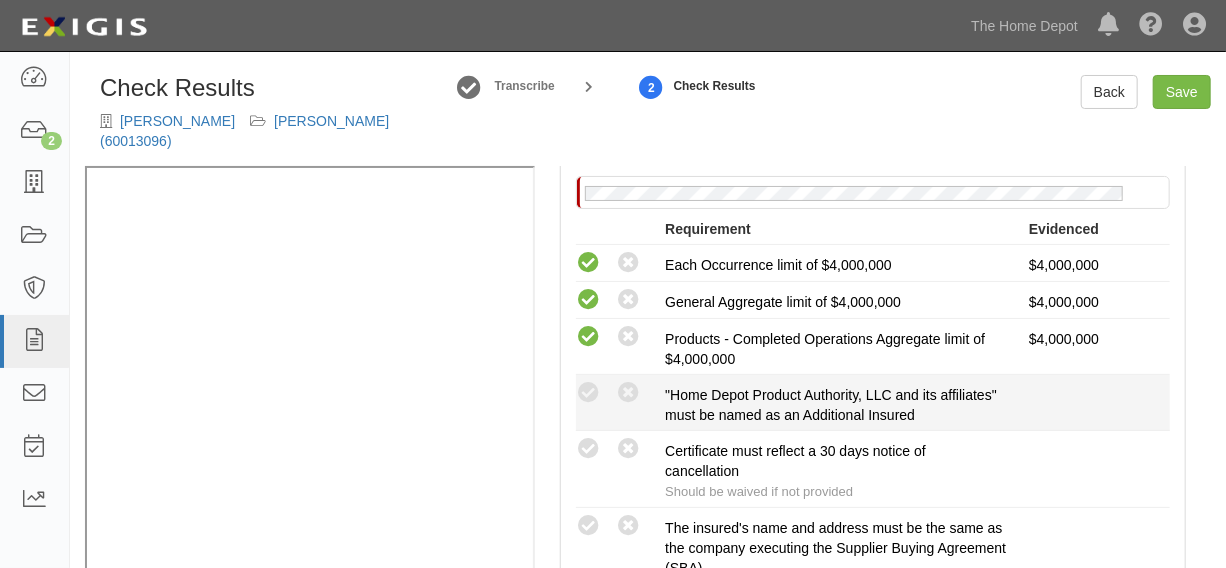 radio on "true" 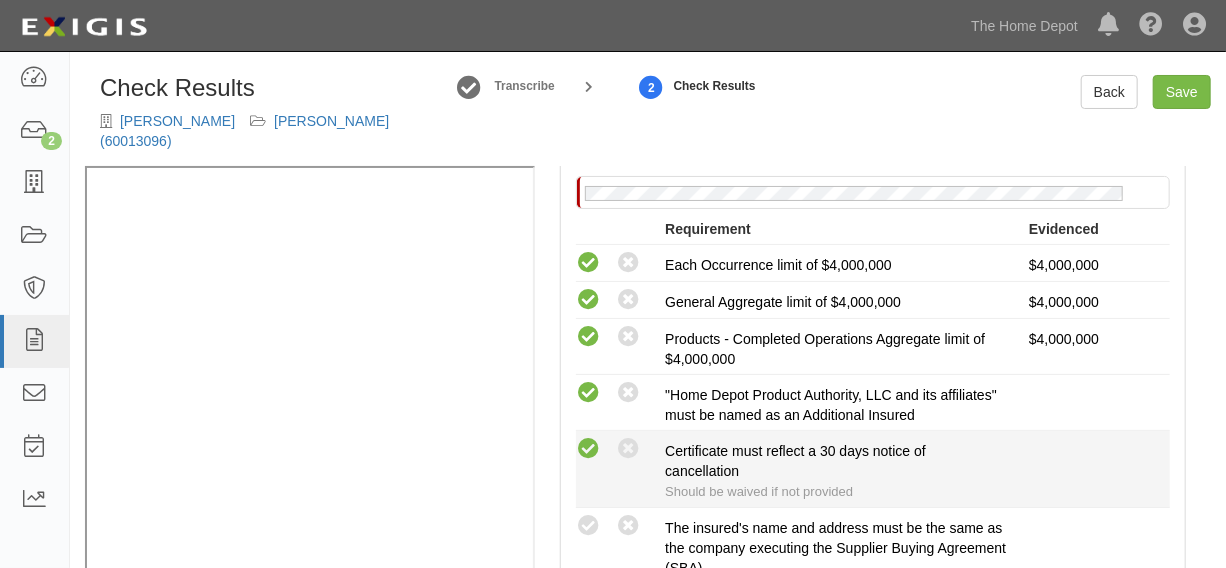 click at bounding box center [588, 449] 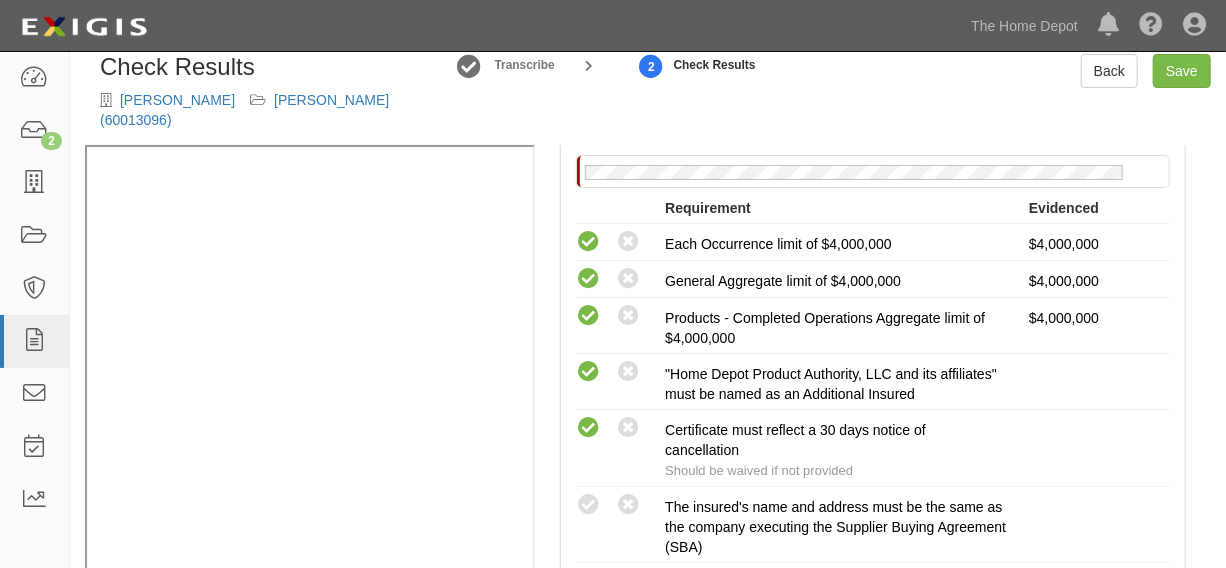 scroll, scrollTop: 33, scrollLeft: 0, axis: vertical 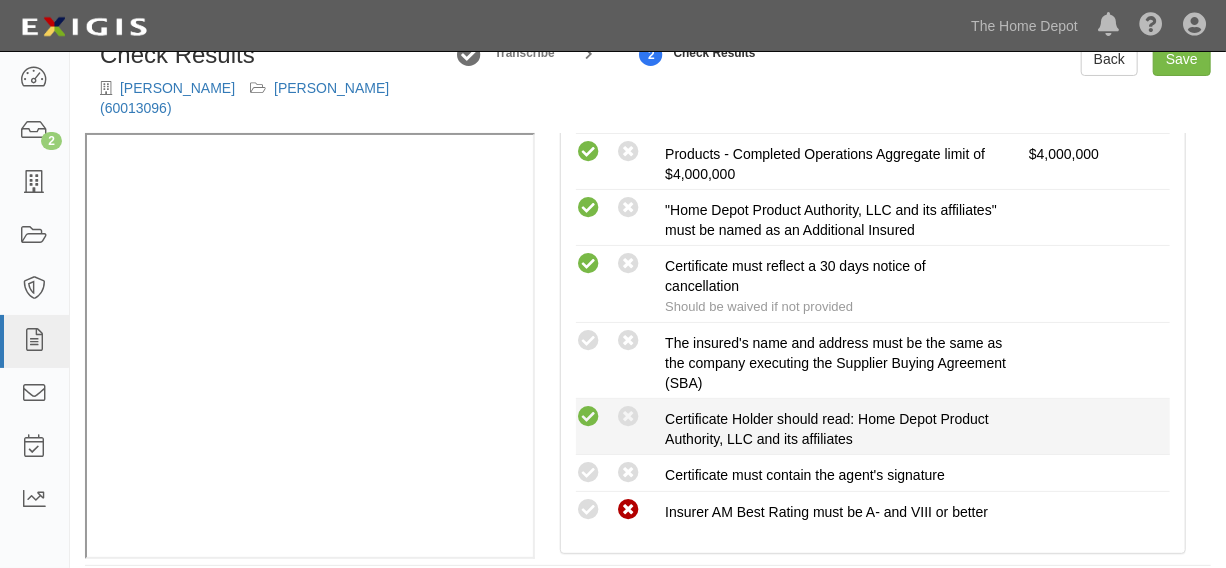 click at bounding box center (588, 417) 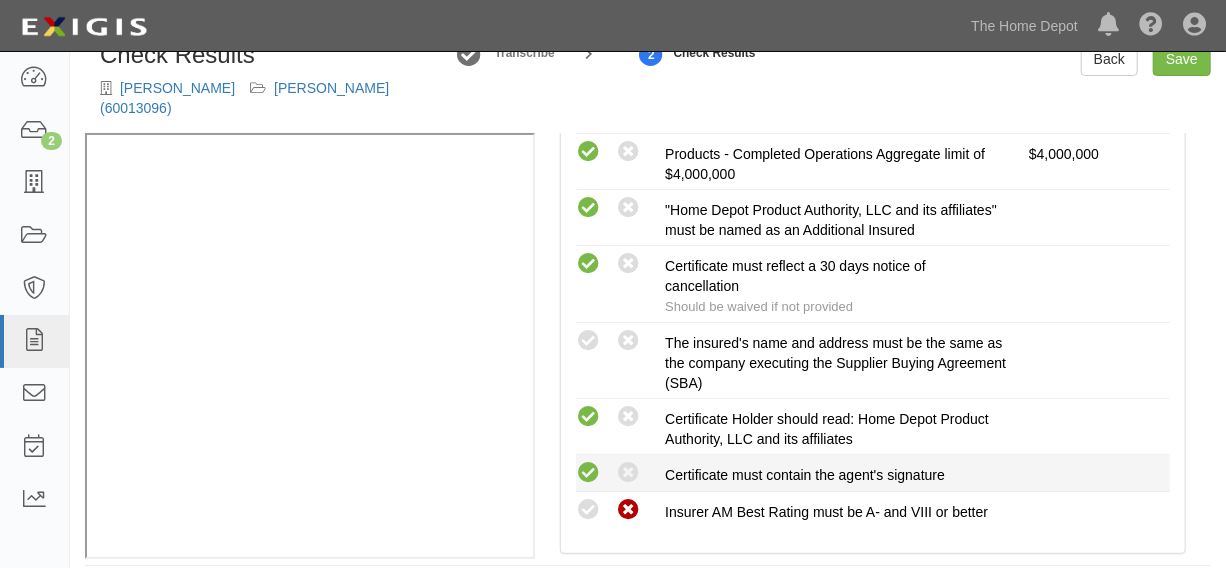click at bounding box center [588, 473] 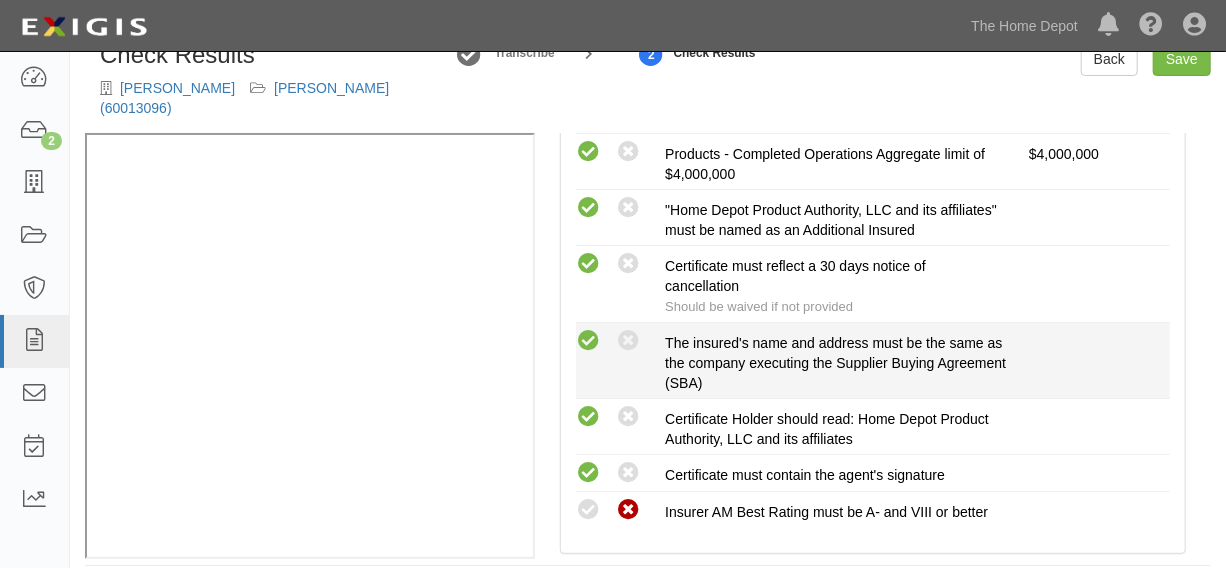 click at bounding box center [588, 341] 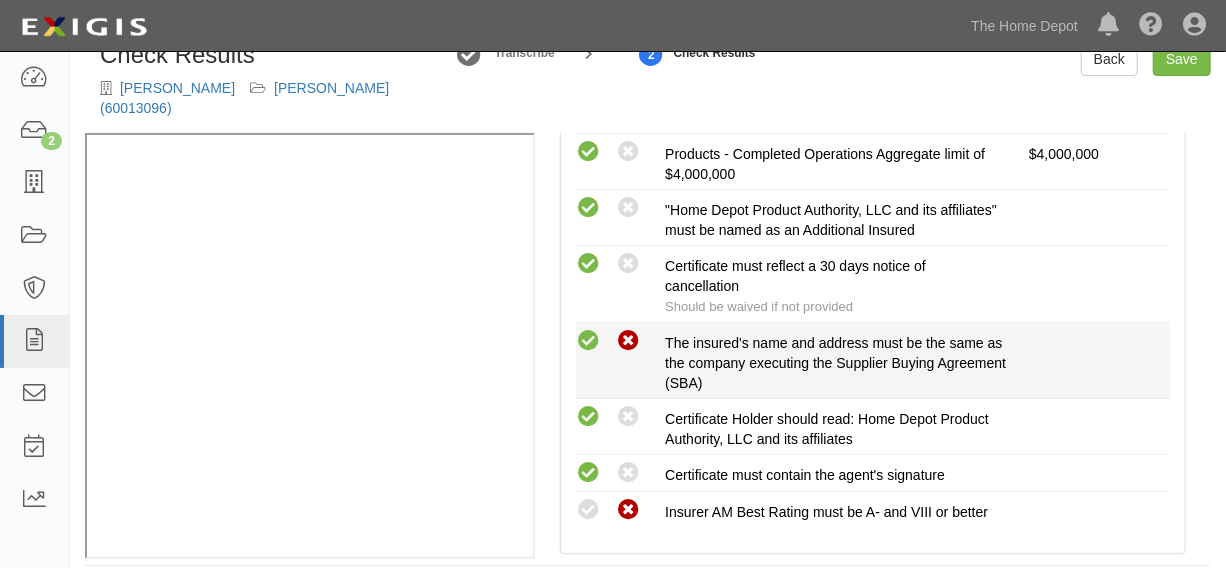 click at bounding box center (628, 341) 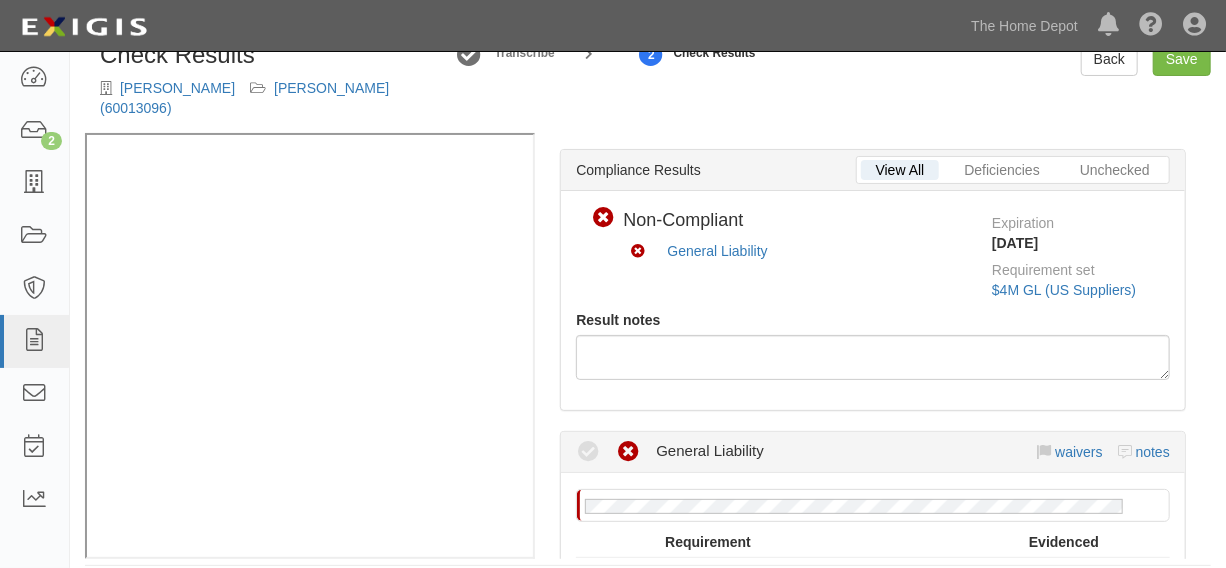 scroll, scrollTop: 151, scrollLeft: 0, axis: vertical 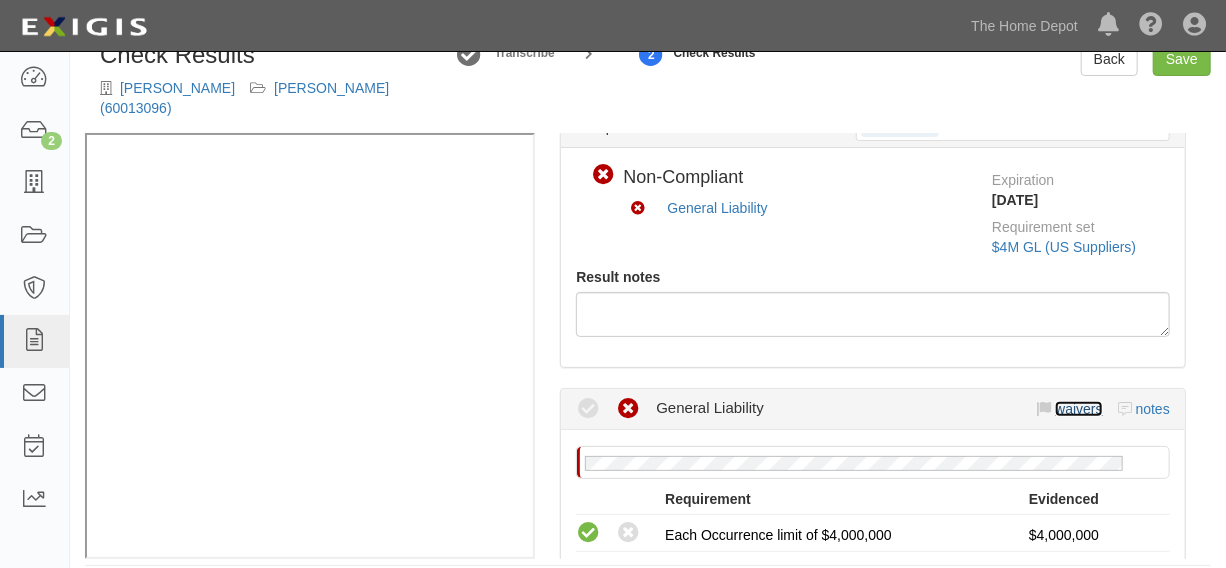 click on "waivers" at bounding box center [1078, 409] 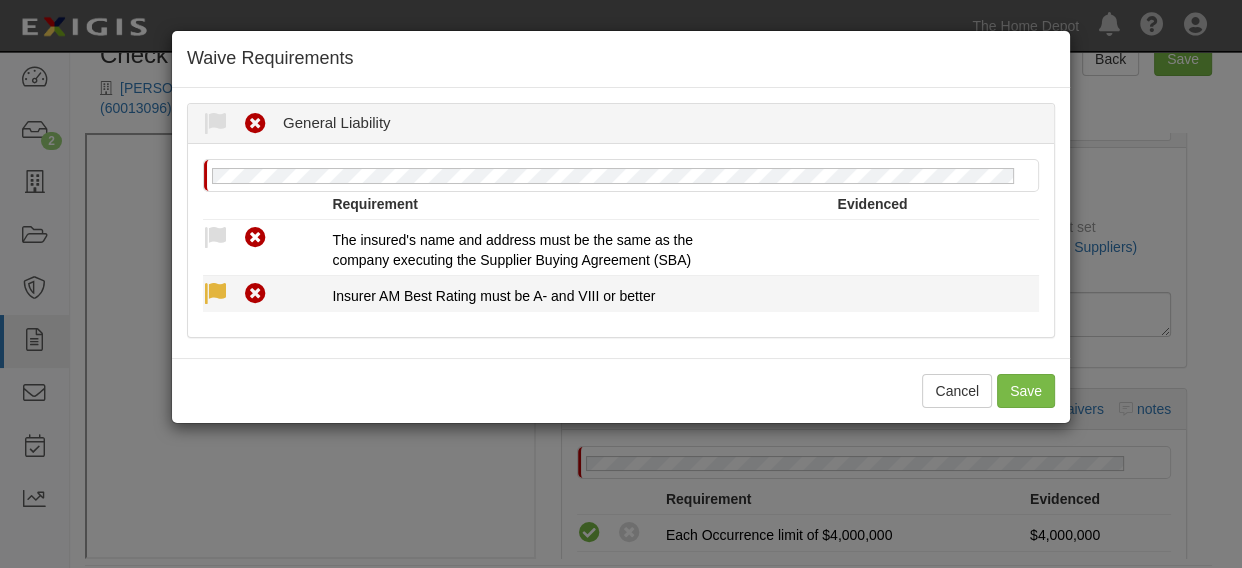 click at bounding box center (215, 294) 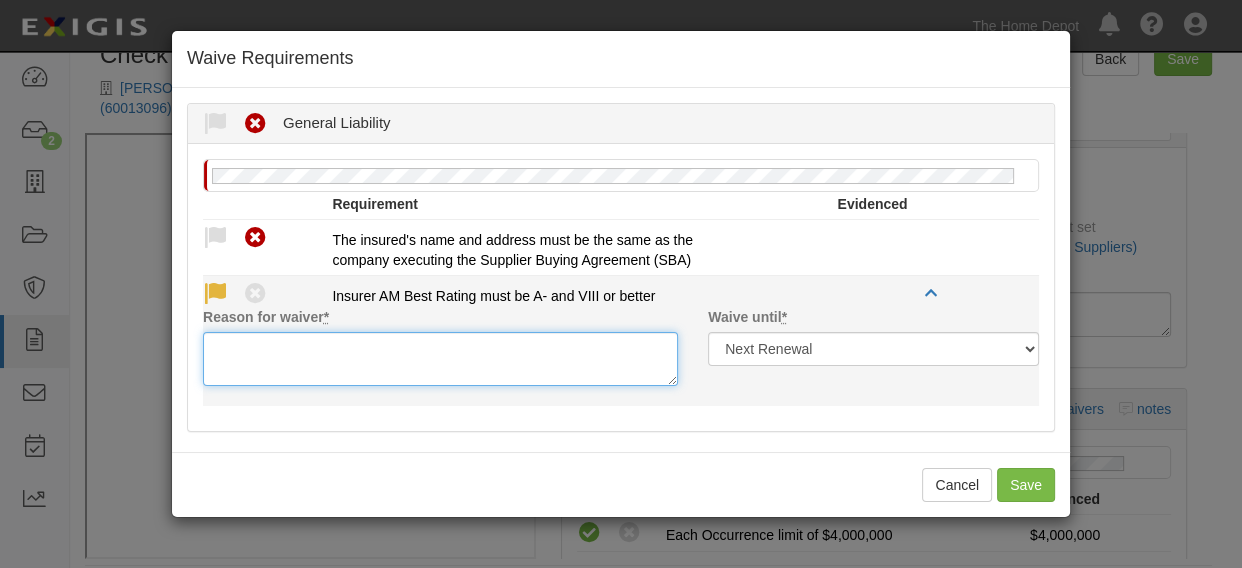 click on "Reason for waiver  *" at bounding box center [440, 359] 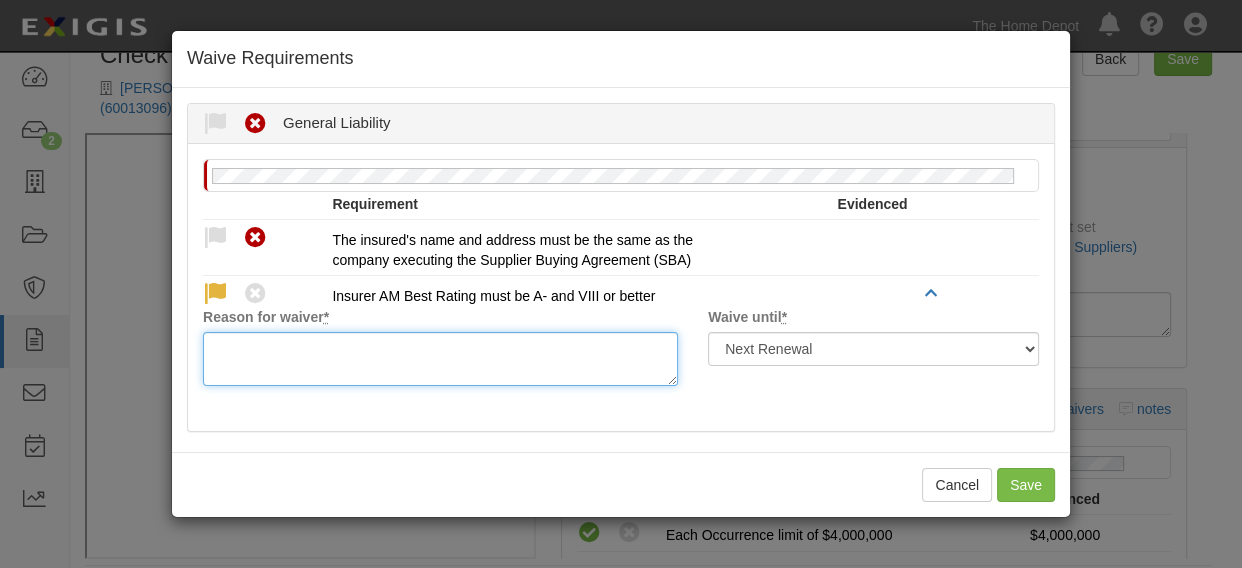 paste on "Ping An Prop & Cas Ins Co of China Ltd is acceptable" 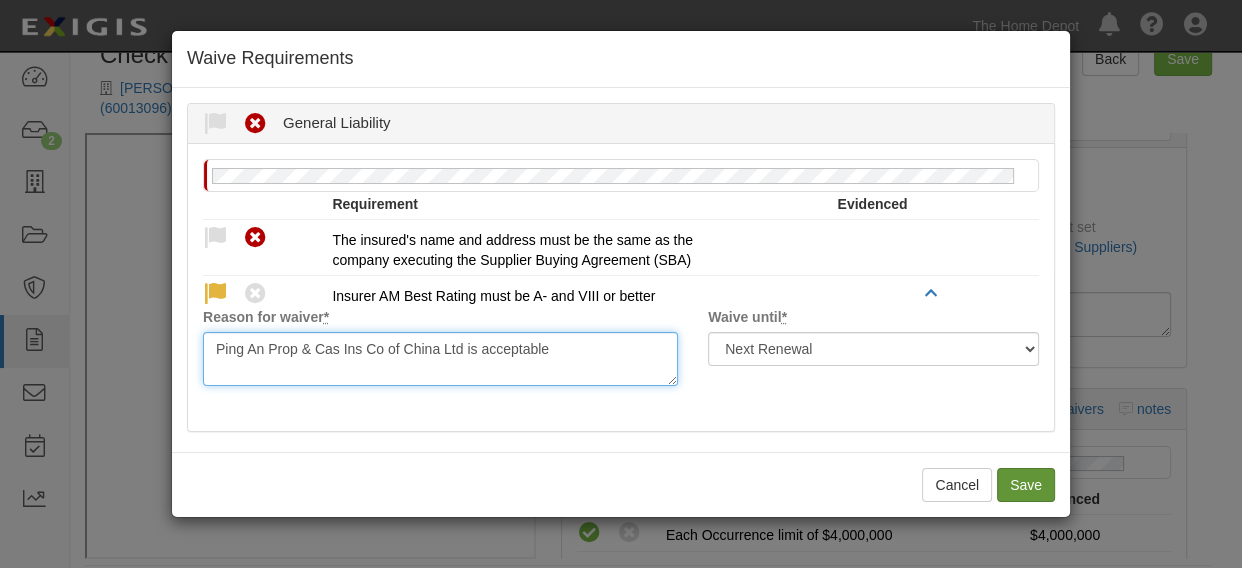 type on "Ping An Prop & Cas Ins Co of China Ltd is acceptable" 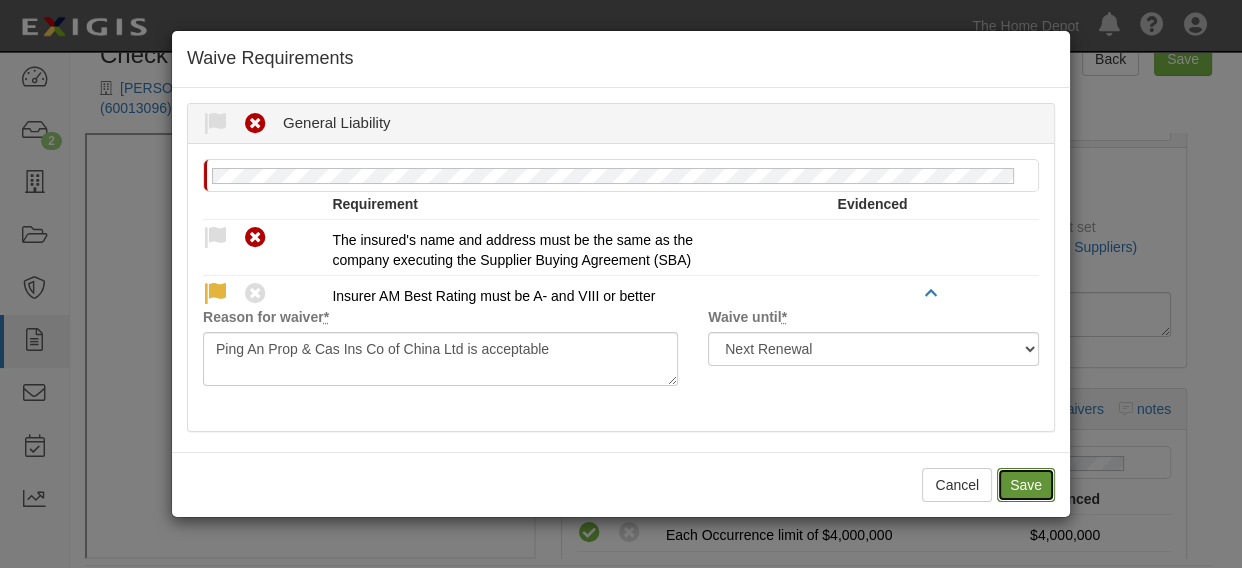 click on "Save" at bounding box center (1026, 485) 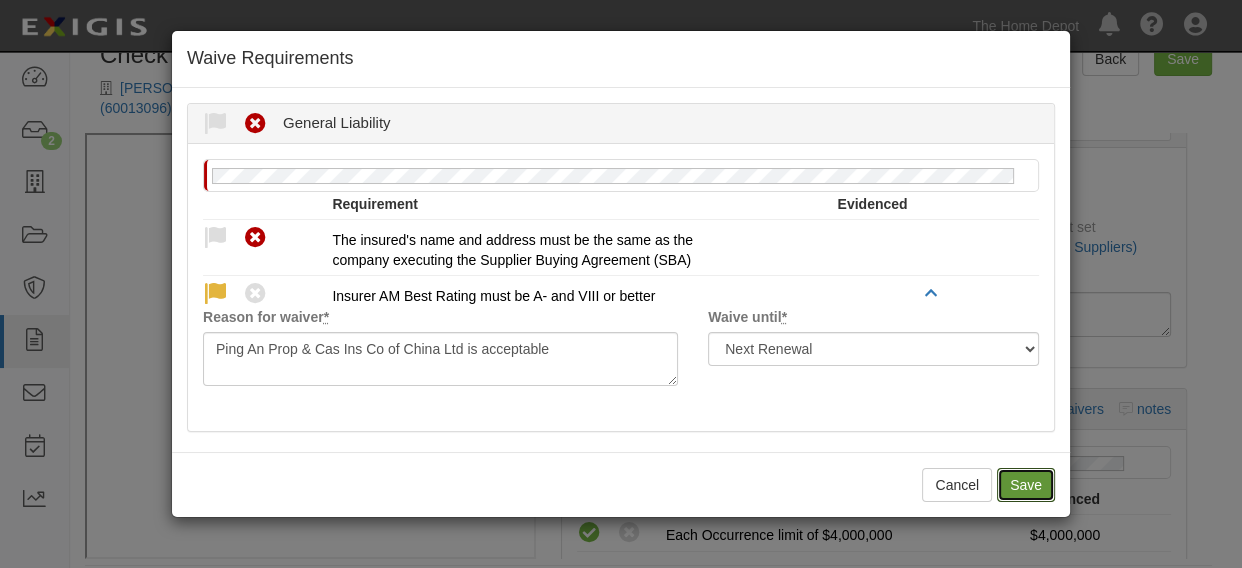radio on "true" 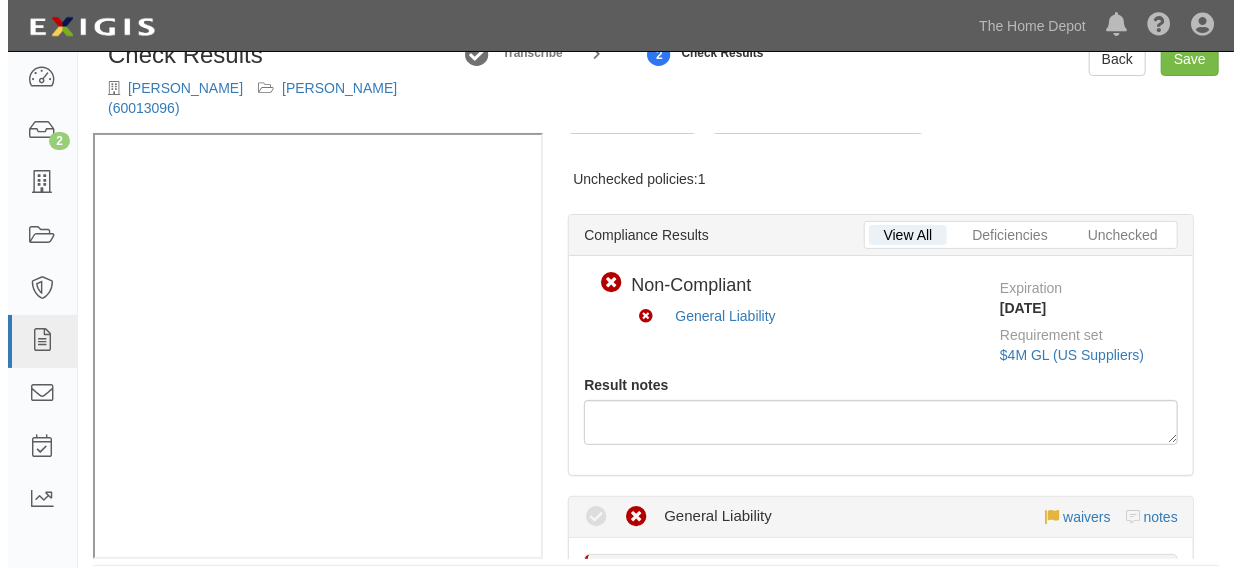 scroll, scrollTop: 0, scrollLeft: 0, axis: both 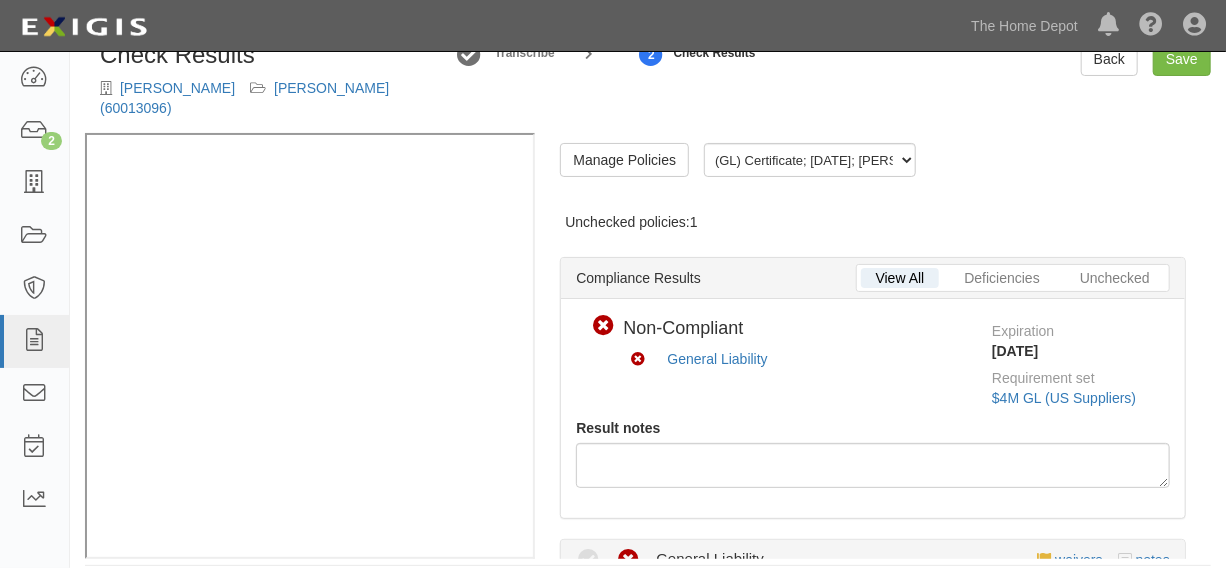 drag, startPoint x: 1178, startPoint y: 75, endPoint x: 1180, endPoint y: 89, distance: 14.142136 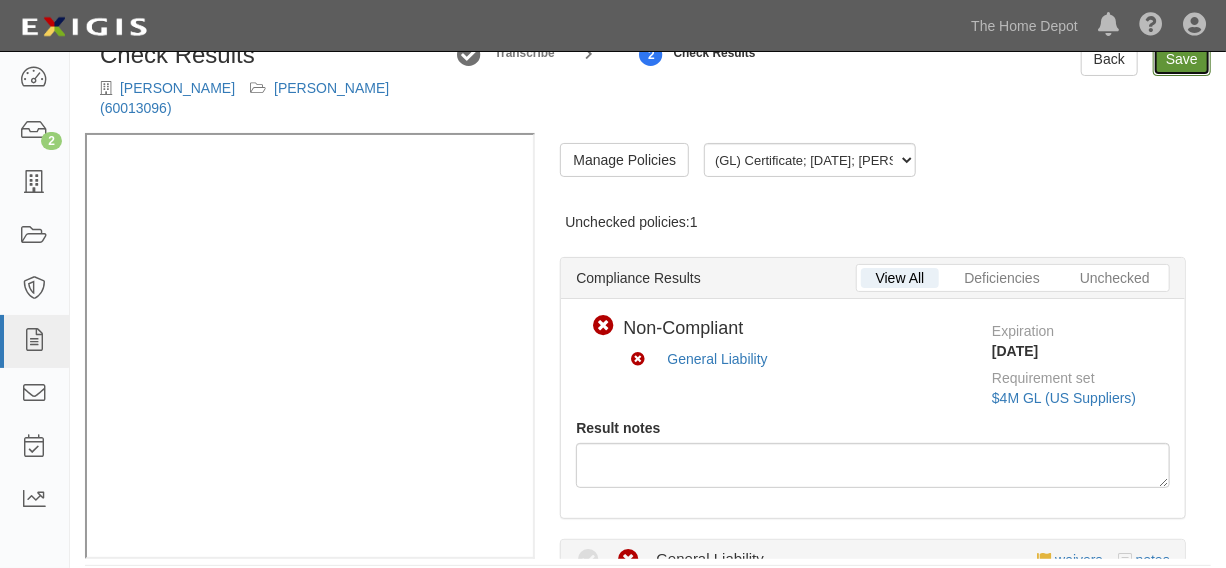 click on "Save" at bounding box center [1182, 59] 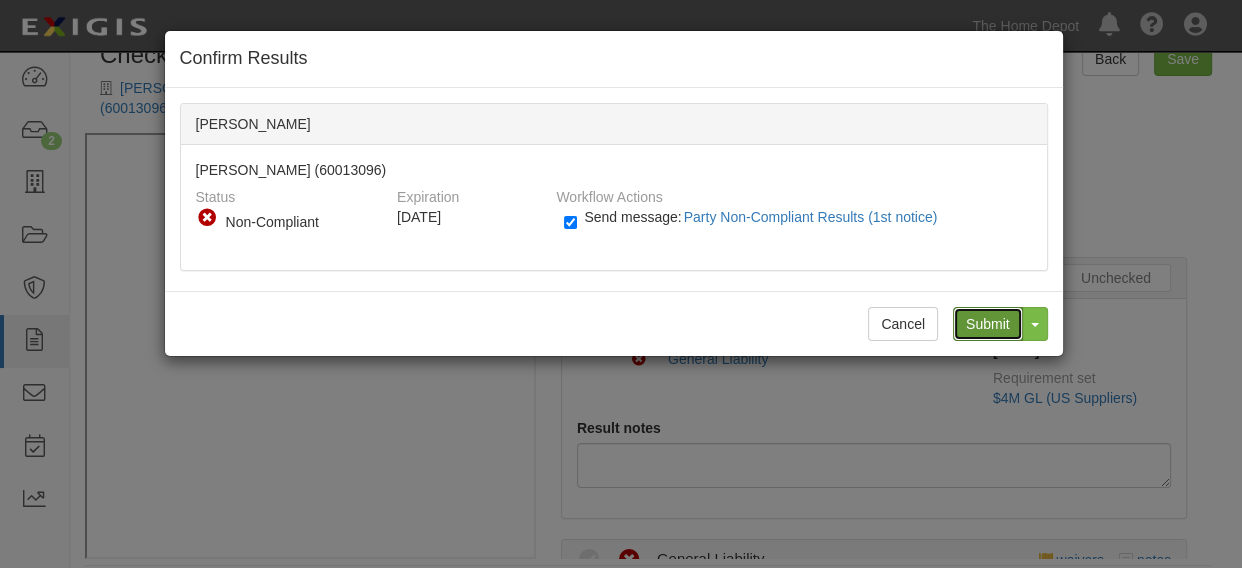 click on "Submit" at bounding box center (988, 324) 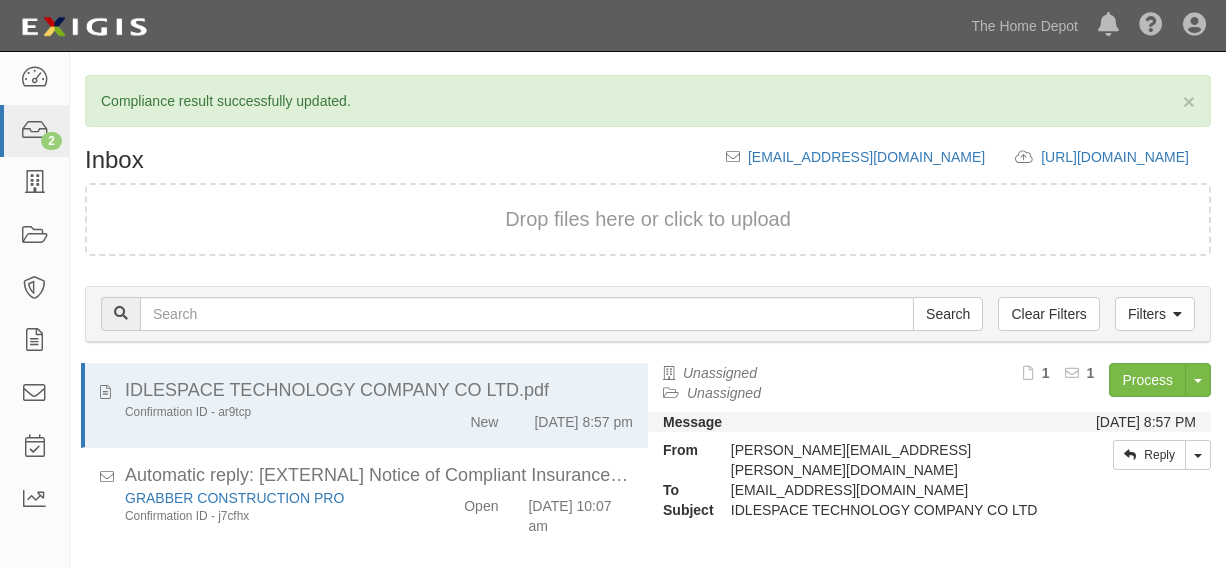 scroll, scrollTop: 0, scrollLeft: 0, axis: both 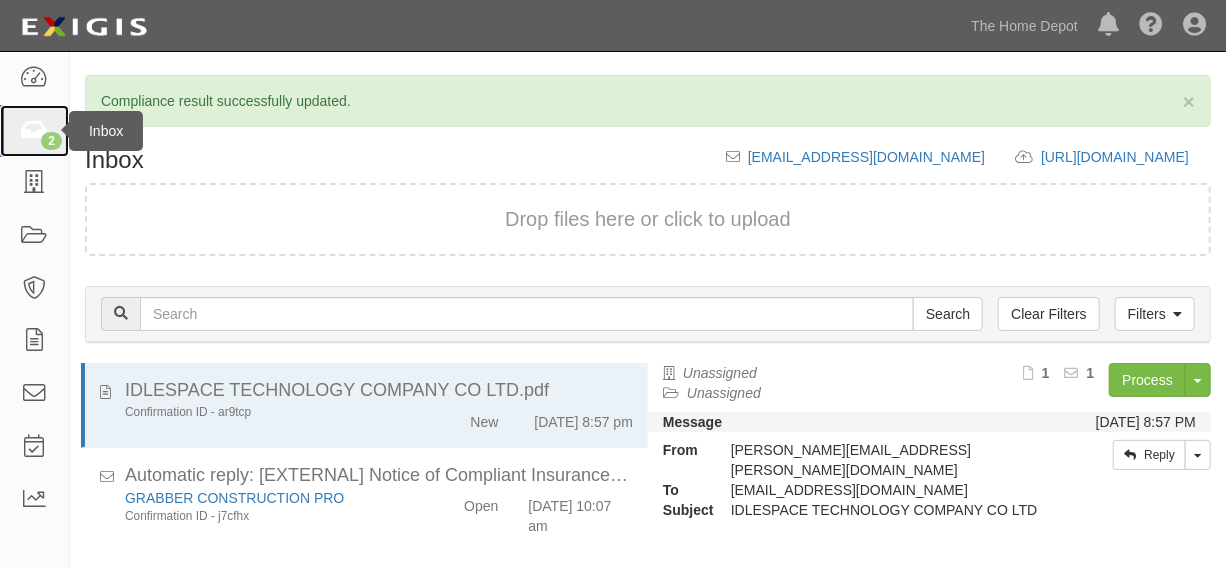 click at bounding box center [34, 131] 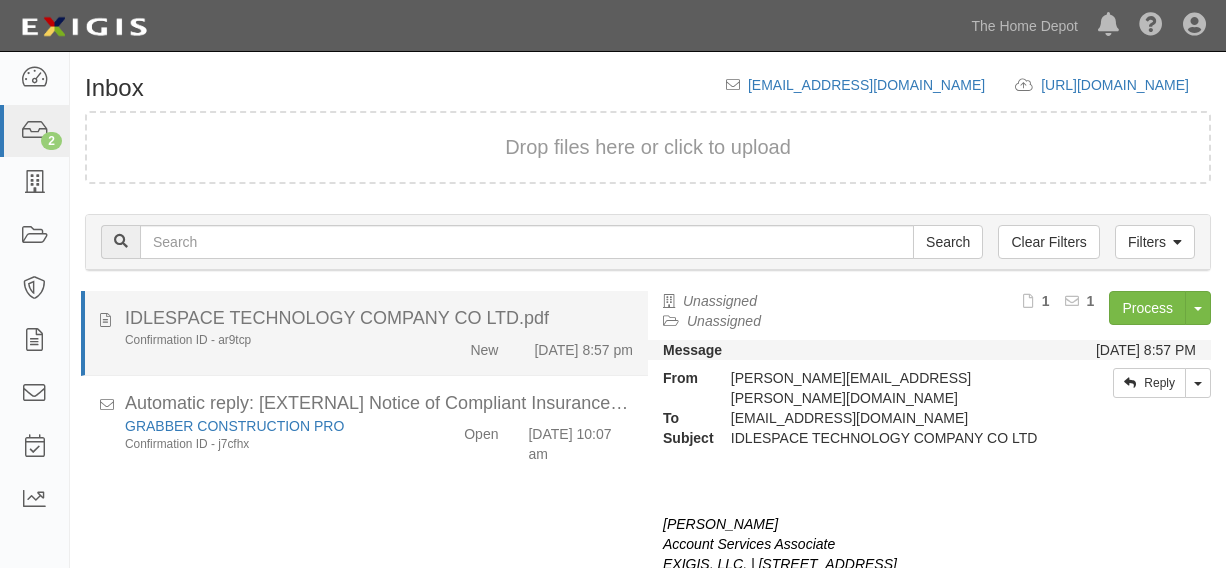 scroll, scrollTop: 0, scrollLeft: 0, axis: both 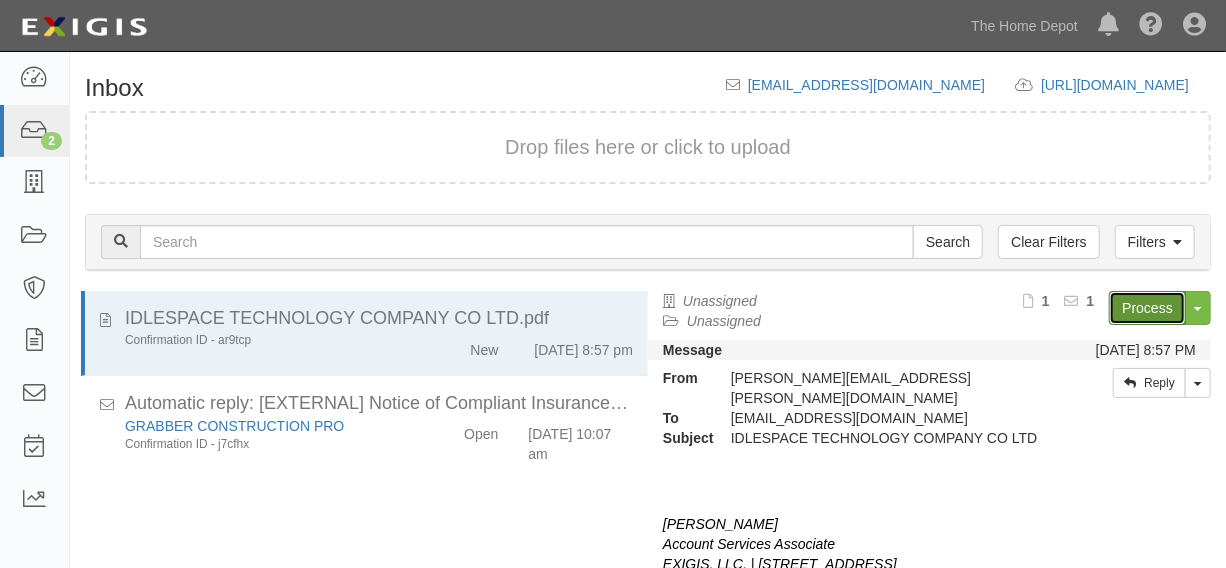 click on "Process" at bounding box center [1147, 308] 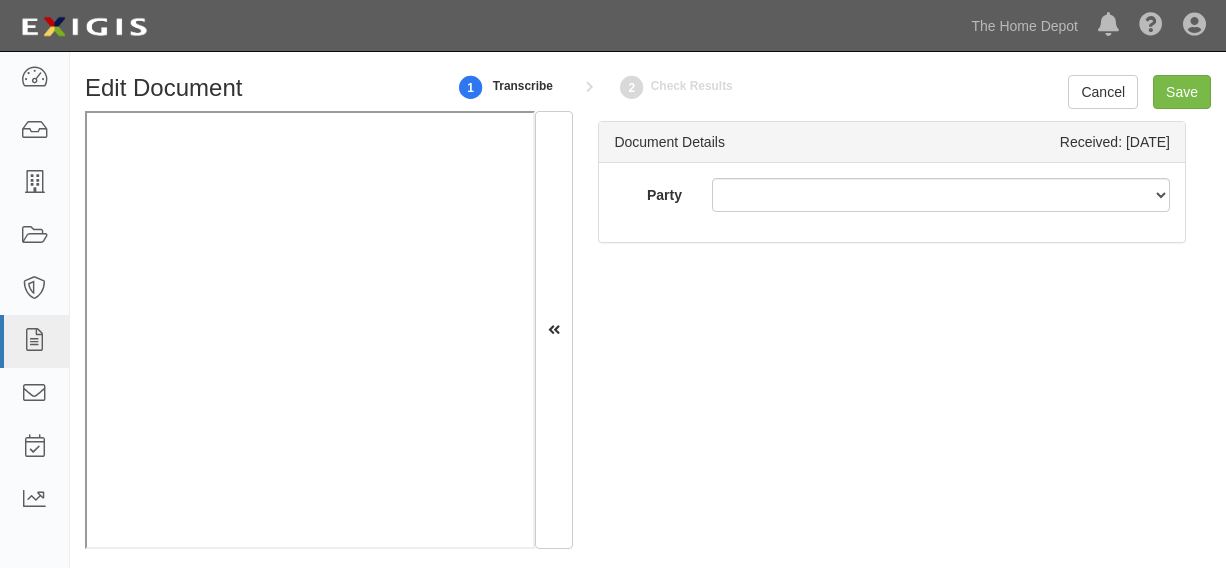 scroll, scrollTop: 0, scrollLeft: 0, axis: both 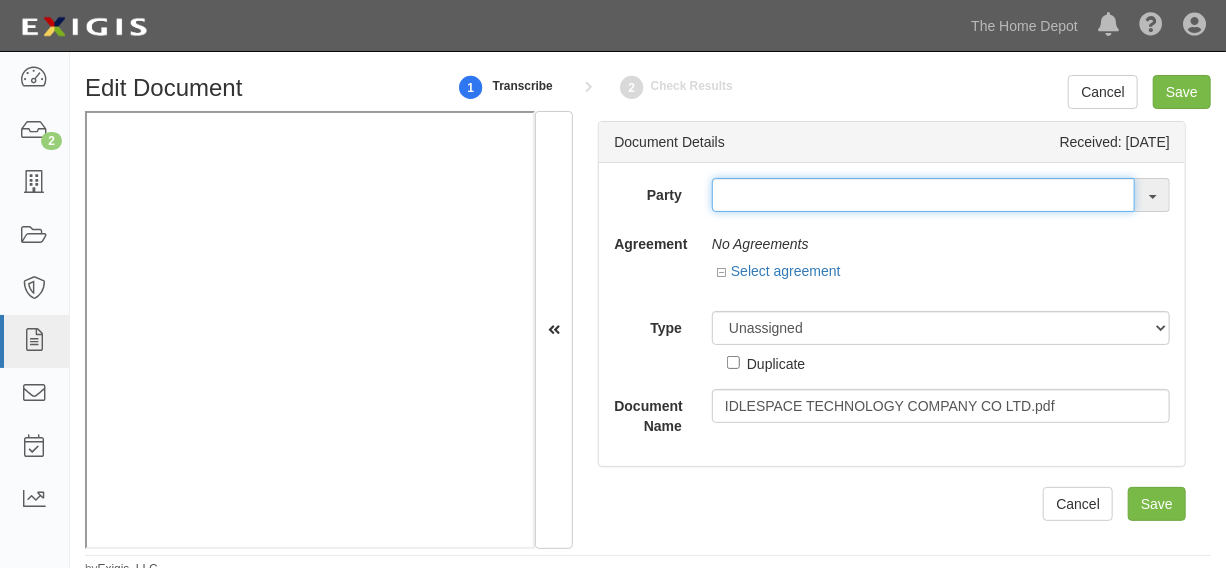 click at bounding box center (923, 195) 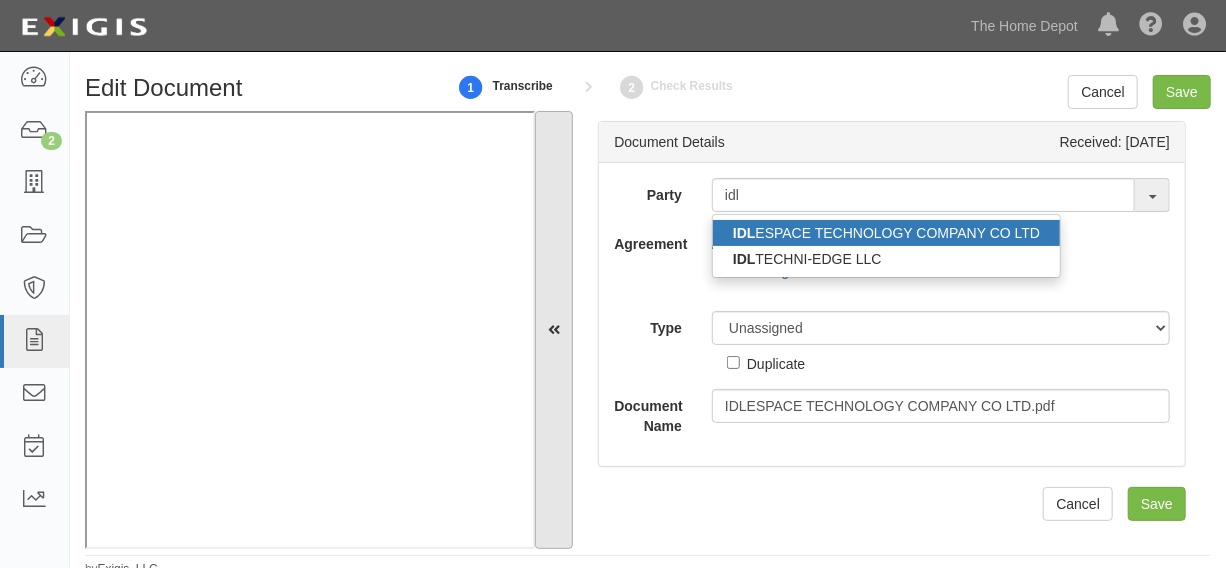 click on "IDL ESPACE TECHNOLOGY COMPANY CO LTD" at bounding box center (886, 233) 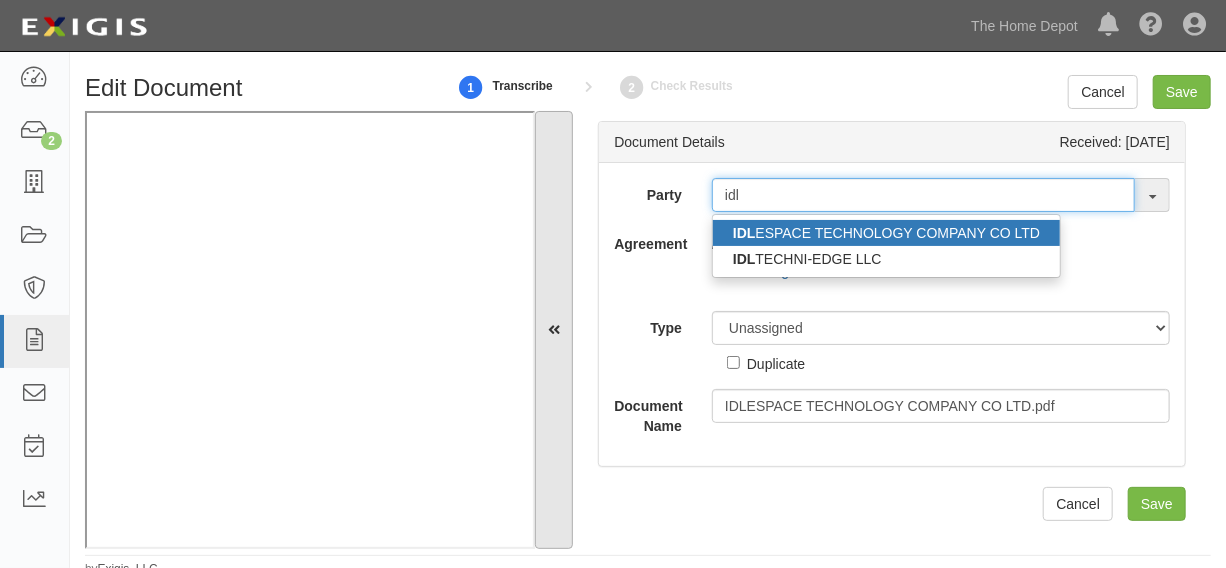 type on "IDLESPACE TECHNOLOGY COMPANY CO LTD" 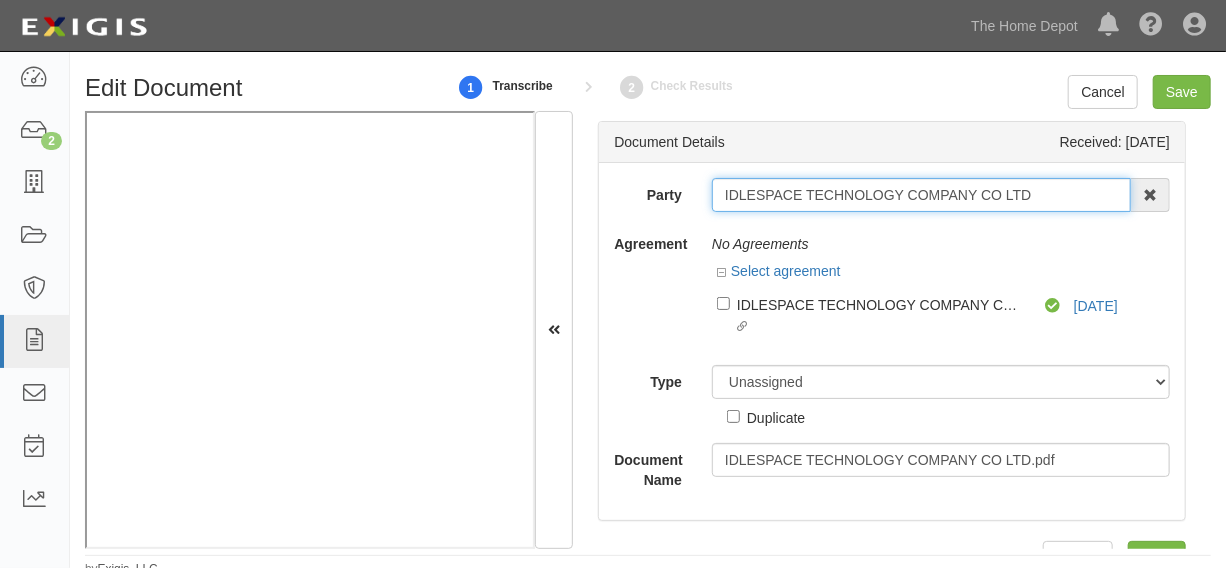 drag, startPoint x: 714, startPoint y: 194, endPoint x: 1199, endPoint y: 194, distance: 485 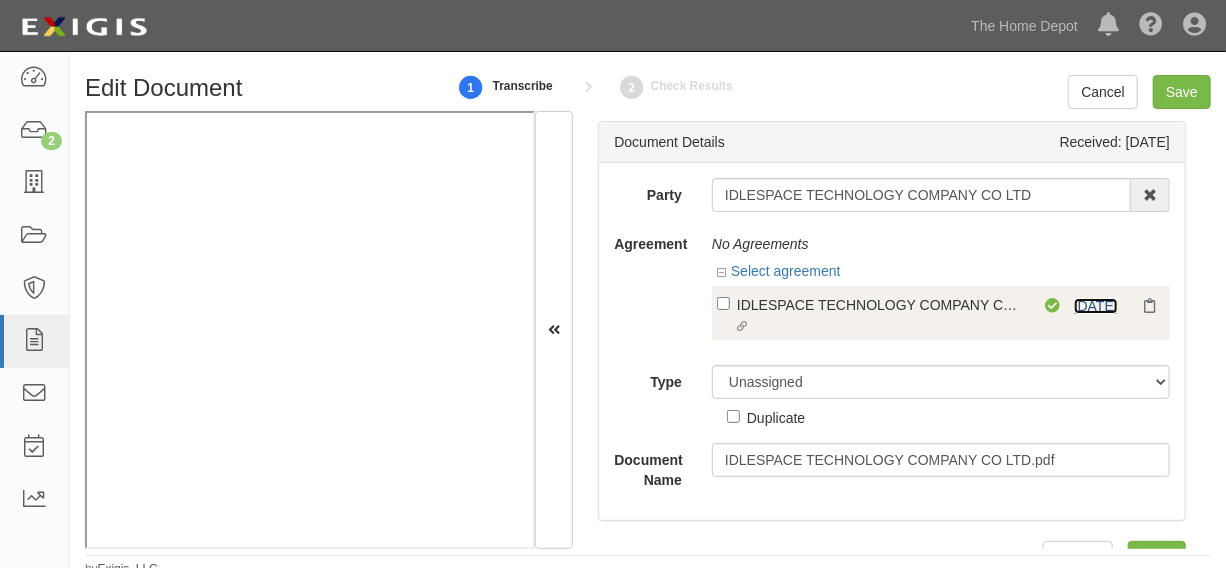 click on "[DATE]" at bounding box center (1096, 306) 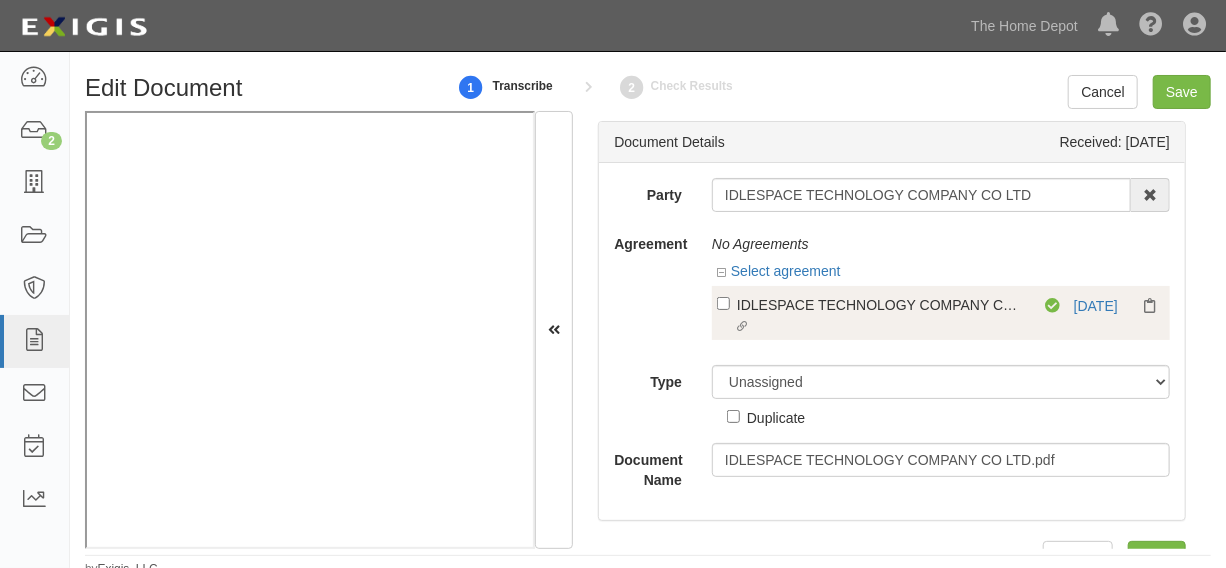click on "IDLESPACE TECHNOLOGY COMPANY CO LTD" at bounding box center [880, 304] 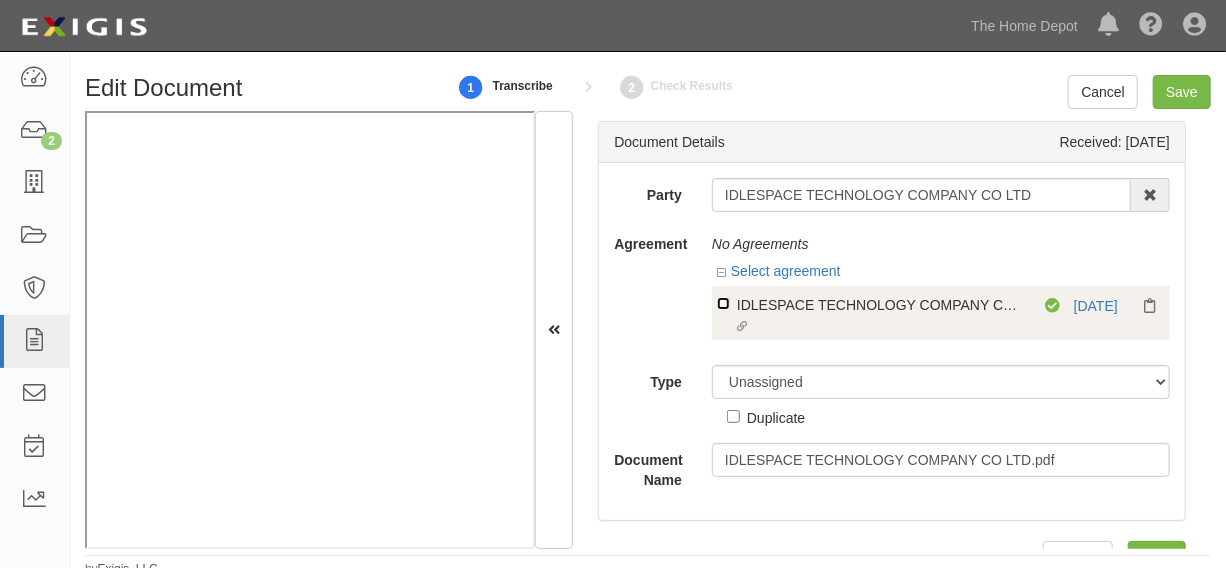 click on "Linked agreement
IDLESPACE TECHNOLOGY COMPANY CO LTD
Linked agreement" at bounding box center [723, 303] 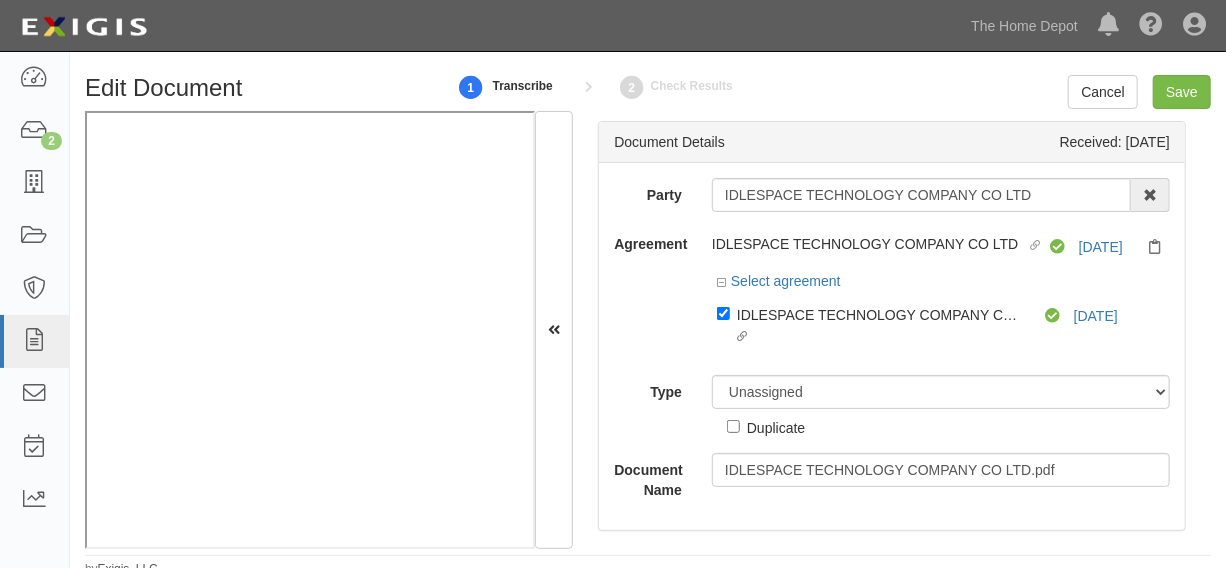 click on "Party
IDLESPACE TECHNOLOGY COMPANY CO LTD IDL ESPACE TECHNOLOGY COMPANY CO LTD IDL  TECHNI-EDGE LLC
1000576868 Ontario Inc.
10 STRAWBERRY STREET
115282 CANADA LTEE
11947907 Canada Inc. (MOD LIGHTING)
1200144519218
1234BUY.COM INC
1291 FURNITURES INC
16 GAUGE SINKS
1729897 ONTARIO INC. O/A
1791 Outdoor Lifestyle Group LLC
1837, LLC.
1888 MILLS LLC
1896424 ONTARIO INC
1JAY CAPITAL INC
1PERFECTCHOICE INC
1ST CHOICE FERTILIZER, I
2033784 ONTARIO INC.
21 ROCKS CORPORATION DBA
2614072 ONTARIO INC. (O/
2964-3277 QUEBEC INC
2B Poultry, LLC
2FUNGUYS
34 DECOR LLC
360 ELECTRICAL LLC
3B INTERNATIONAL LLC
3B TECH, INC.
3DROSE LLC
3I PRODUCTS, INC.
3M
3M
3M COMPANY
3Wood Wholesale, LLC" at bounding box center (892, 339) 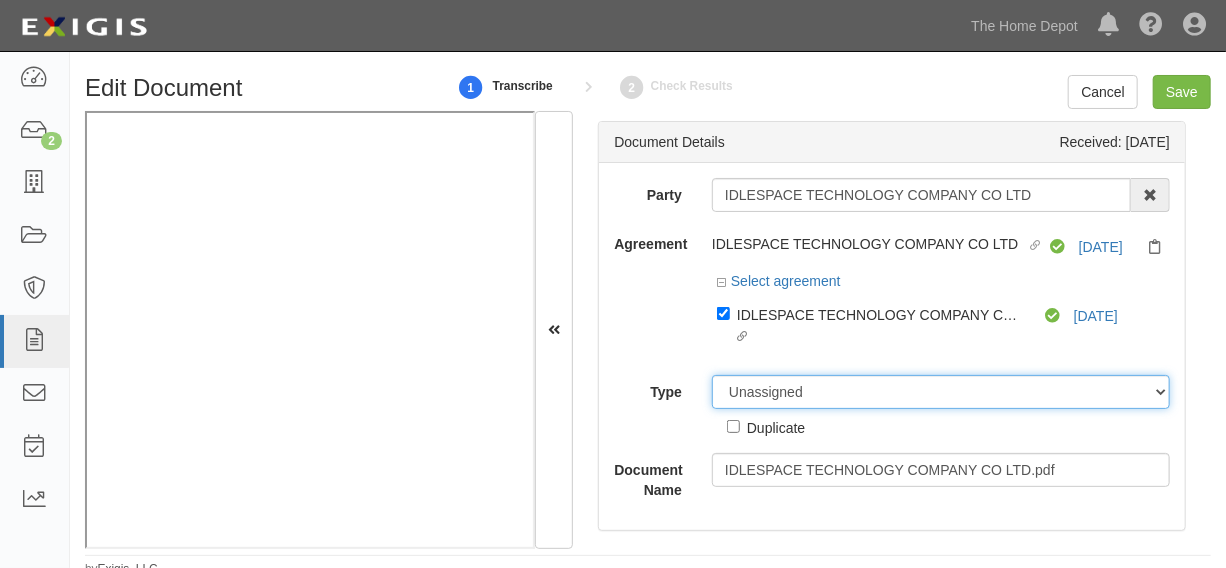 drag, startPoint x: 740, startPoint y: 387, endPoint x: 745, endPoint y: 378, distance: 10.29563 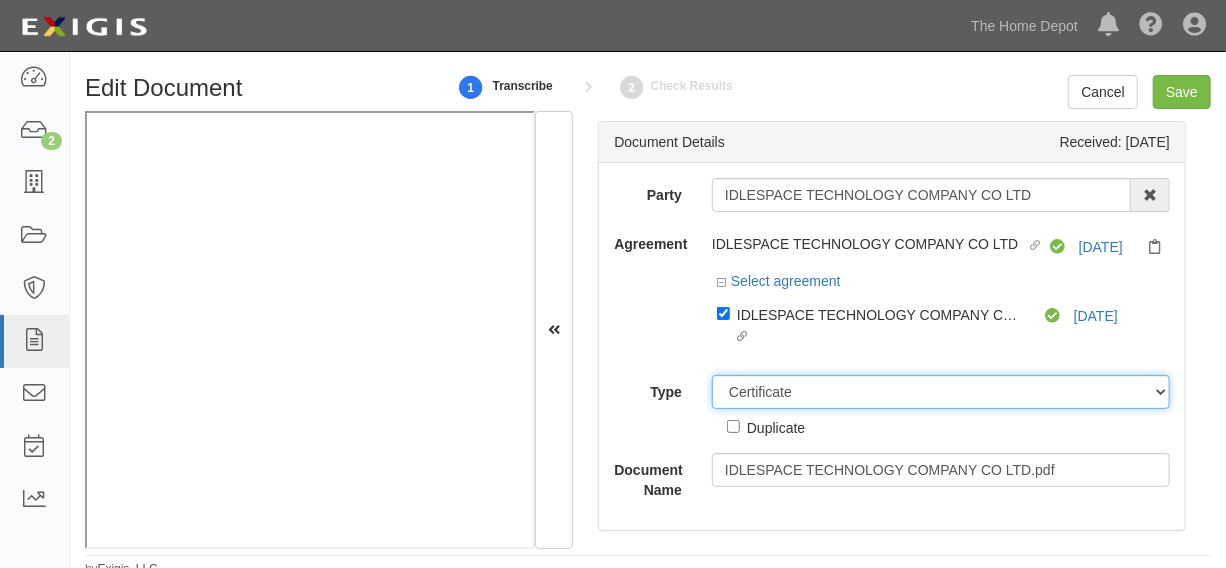 click on "Unassigned
Binder
Cancellation Notice
Certificate
Contract
Endorsement
Insurance Policy
Junk
Other Document
Policy Declarations
Reinstatement Notice
Requirements
Waiver Request" at bounding box center (941, 392) 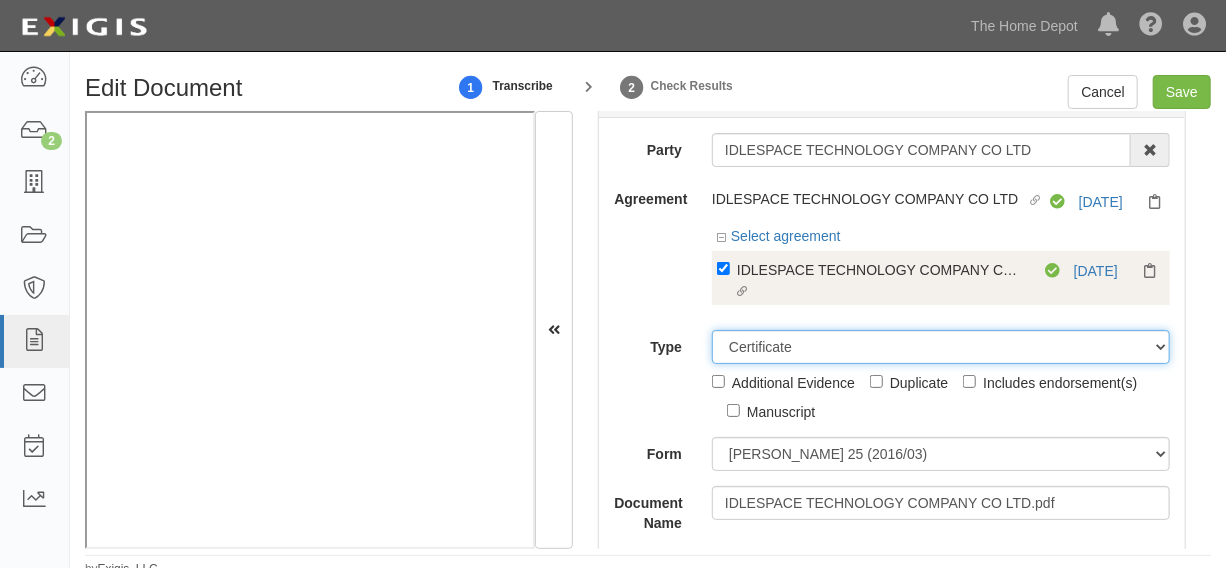 scroll, scrollTop: 46, scrollLeft: 0, axis: vertical 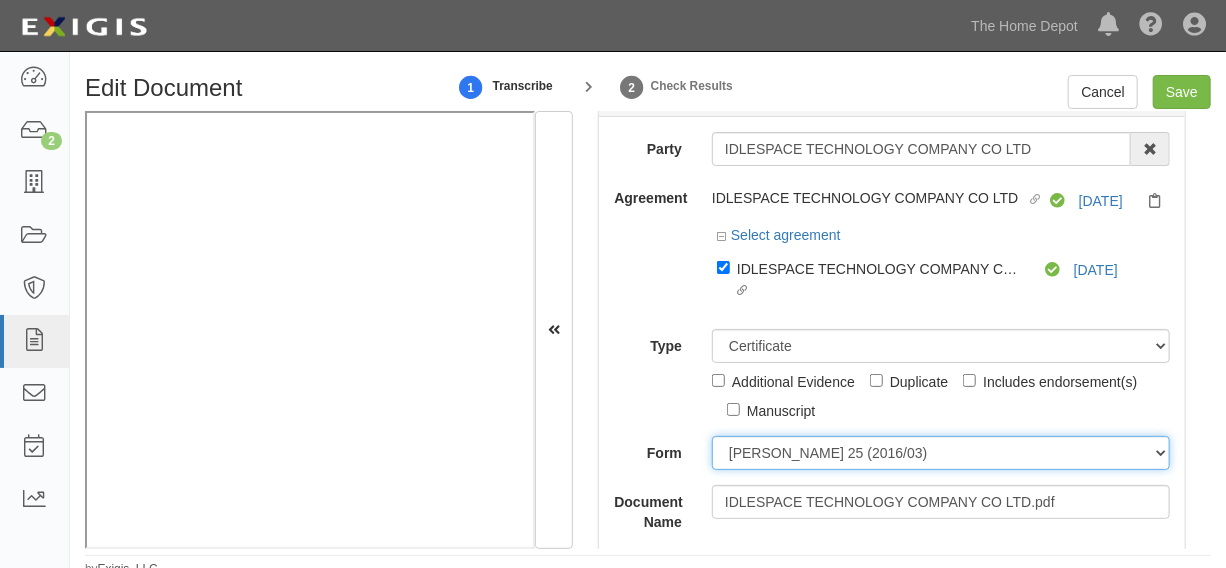 drag, startPoint x: 741, startPoint y: 449, endPoint x: 737, endPoint y: 469, distance: 20.396078 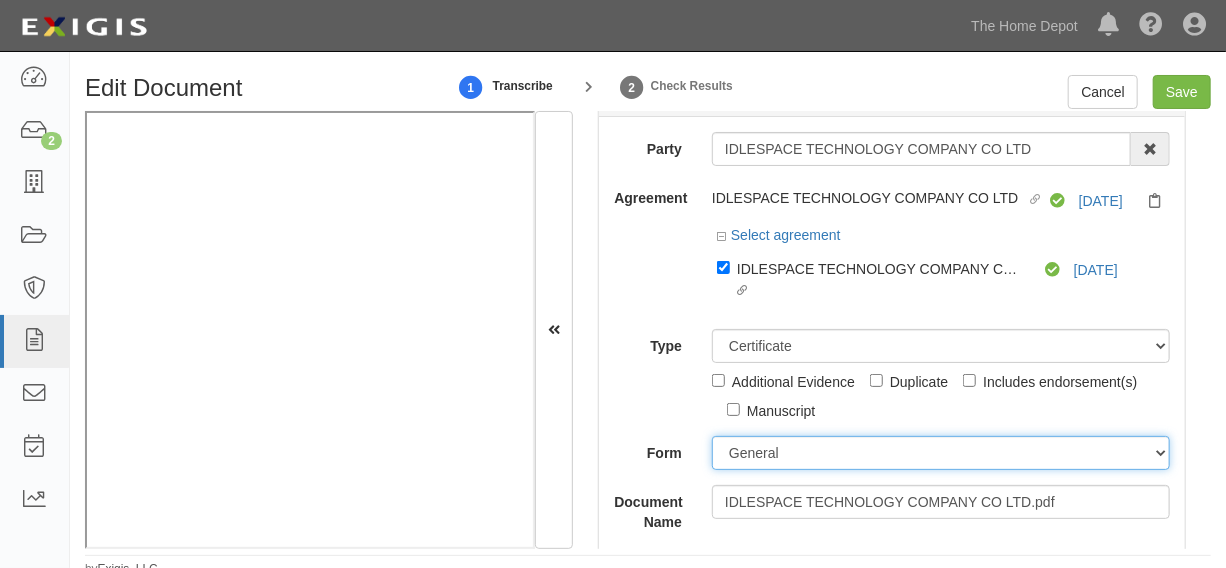 click on "ACORD 25 (2016/03)
ACORD 101
ACORD 855 NY (2014/05)
General" at bounding box center (941, 453) 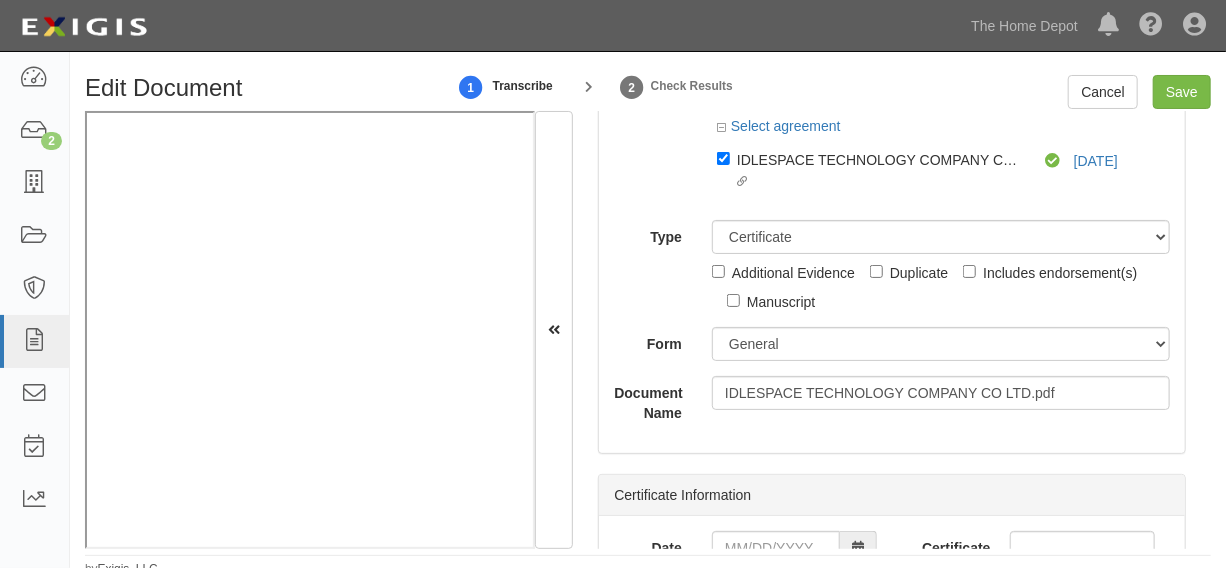 scroll, scrollTop: 349, scrollLeft: 0, axis: vertical 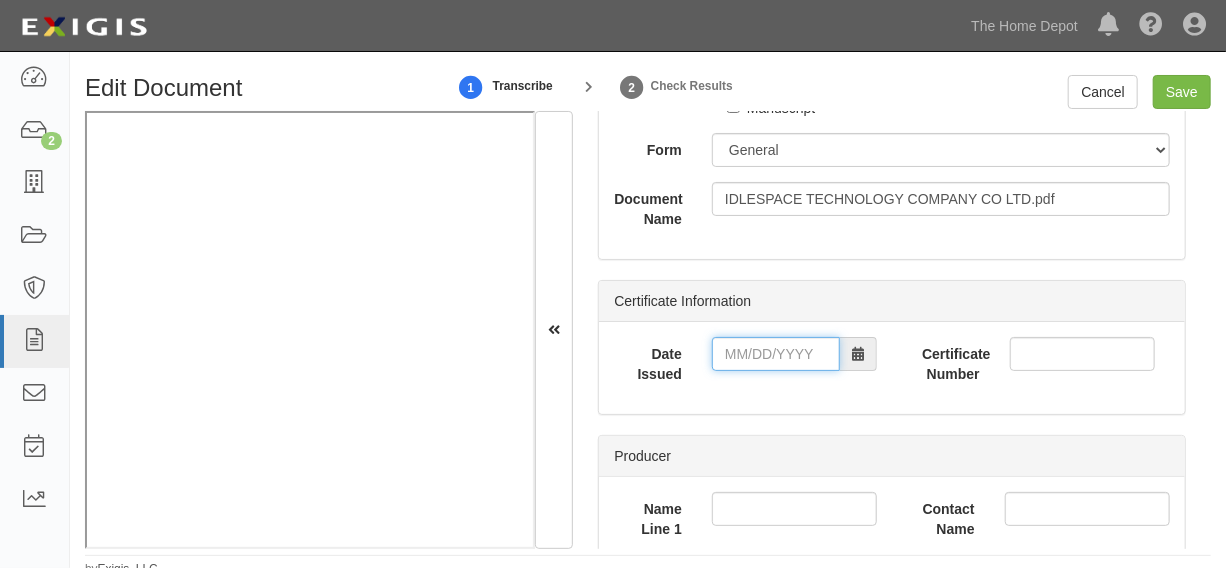 click on "Date Issued" at bounding box center [776, 354] 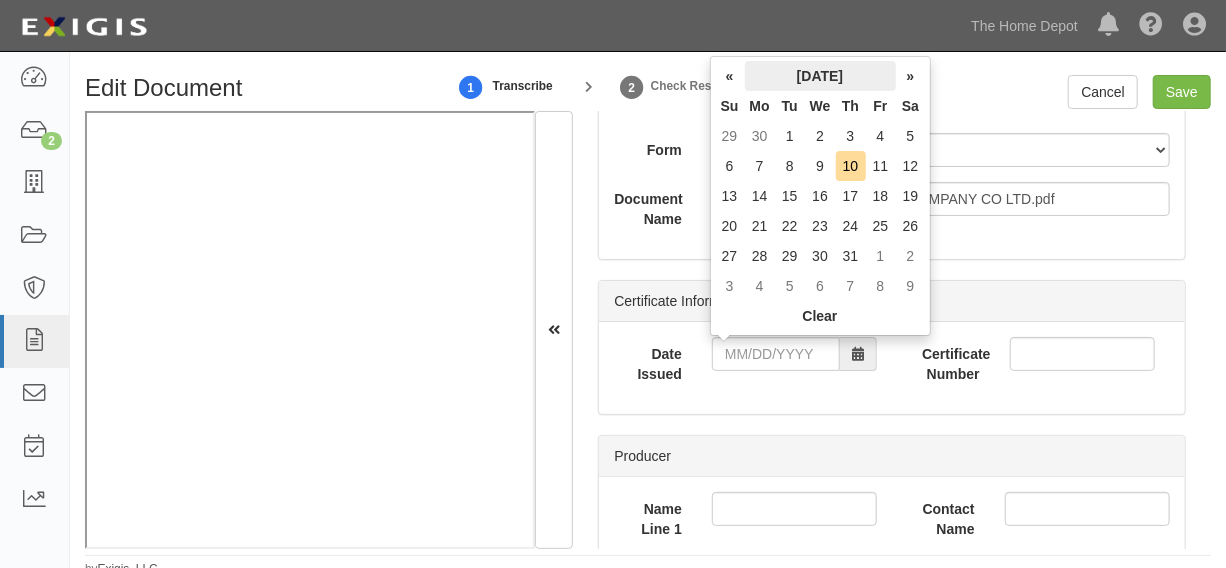 click on "July 2025" at bounding box center (820, 76) 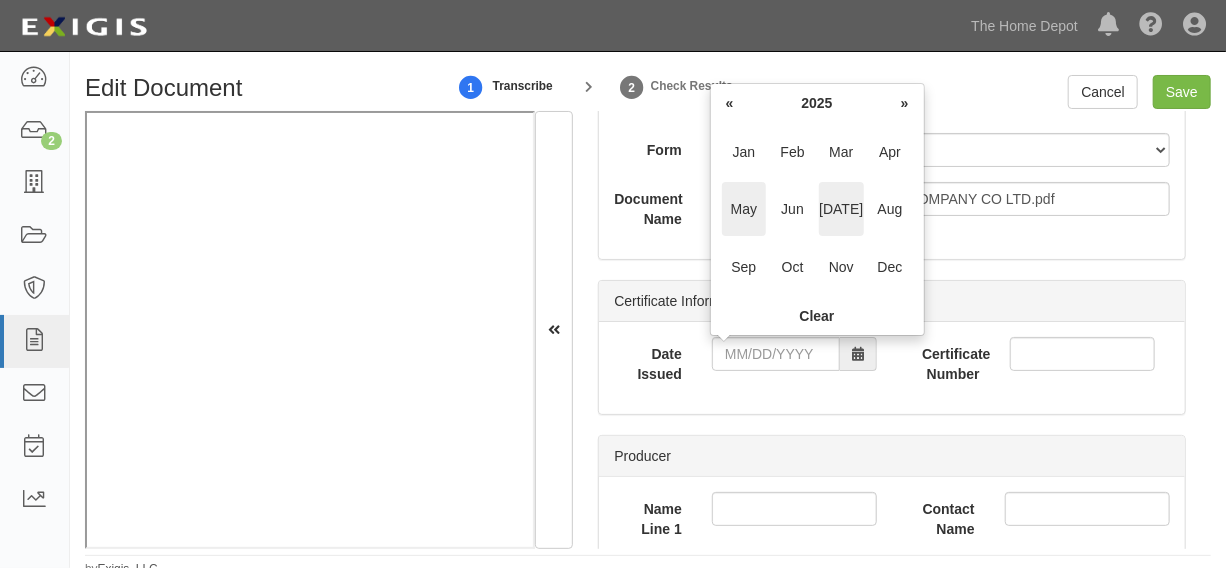 click on "May" at bounding box center [744, 209] 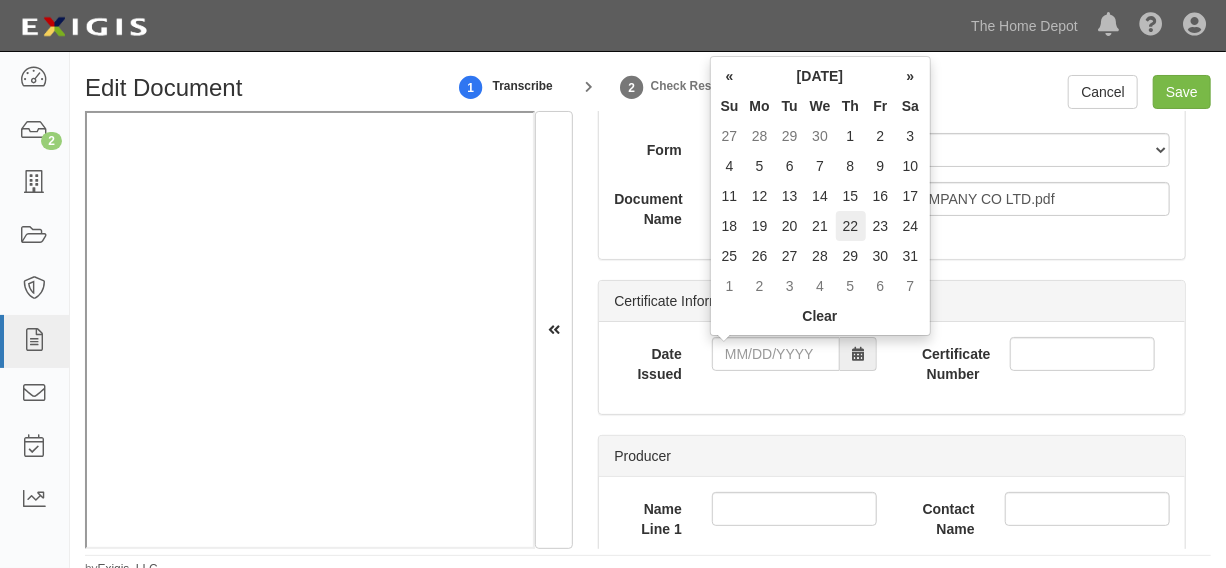 click on "22" at bounding box center [851, 226] 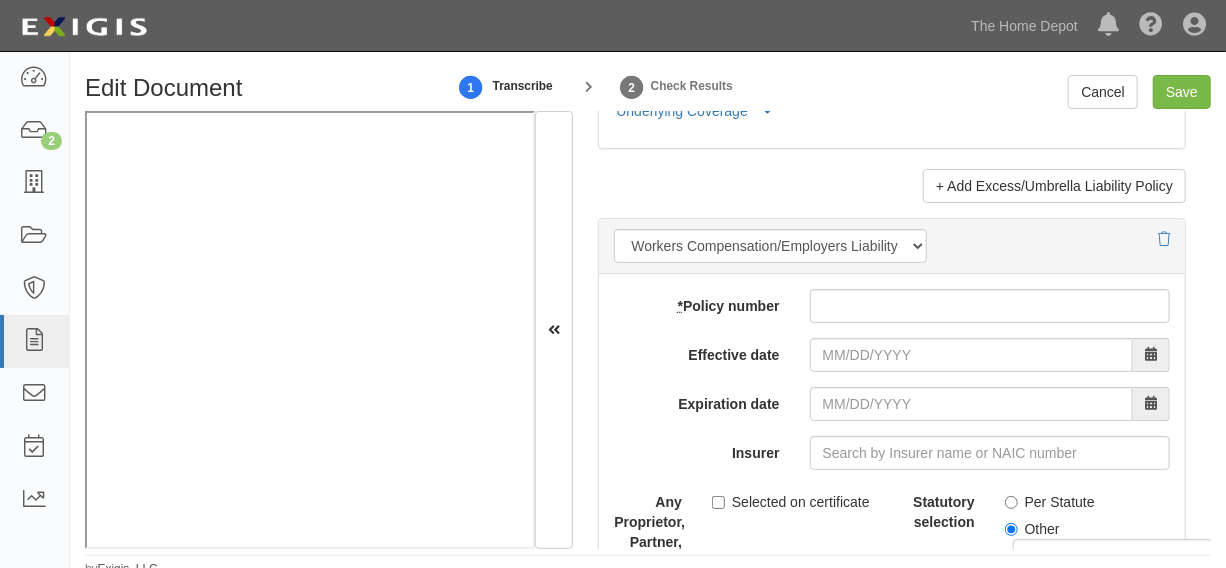 scroll, scrollTop: 5349, scrollLeft: 0, axis: vertical 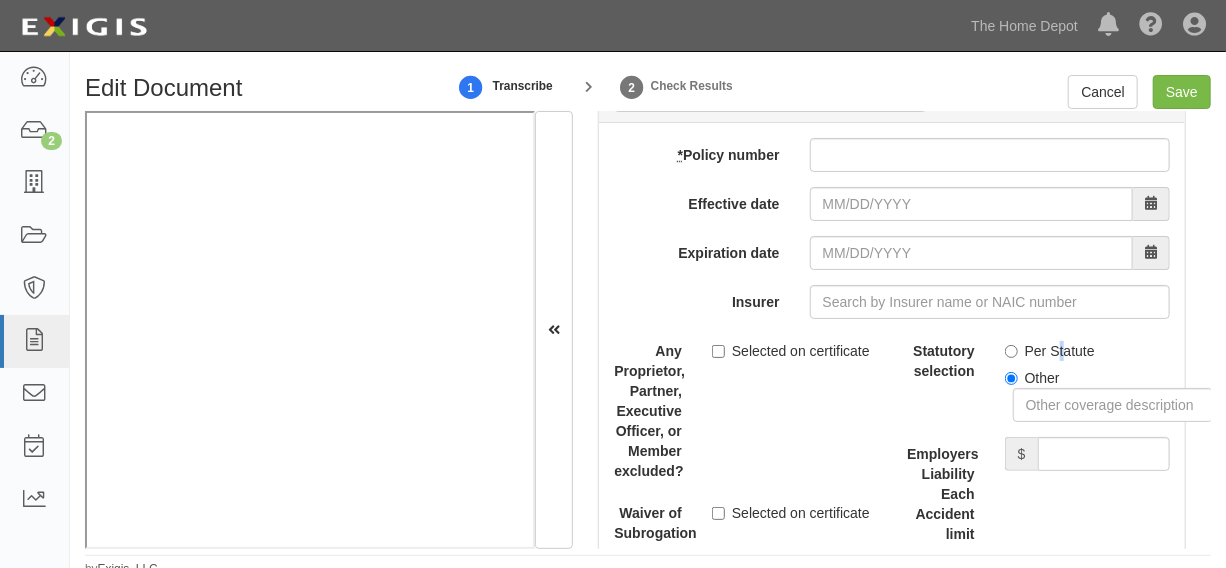 click on "Per Statute" at bounding box center (1050, 351) 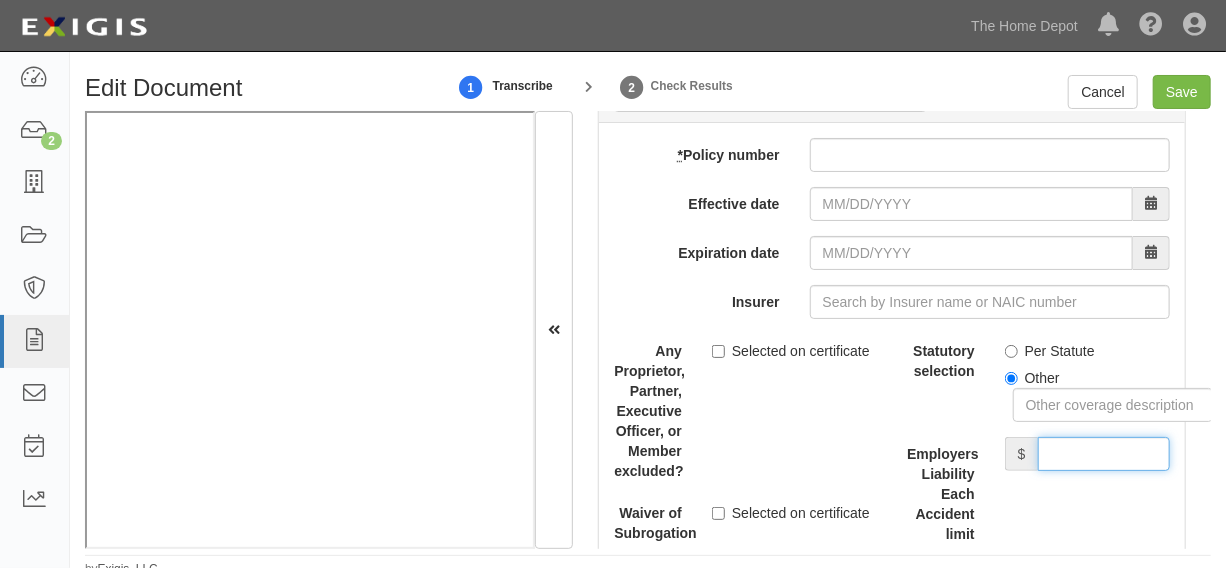 drag, startPoint x: 1040, startPoint y: 461, endPoint x: 1049, endPoint y: 439, distance: 23.769728 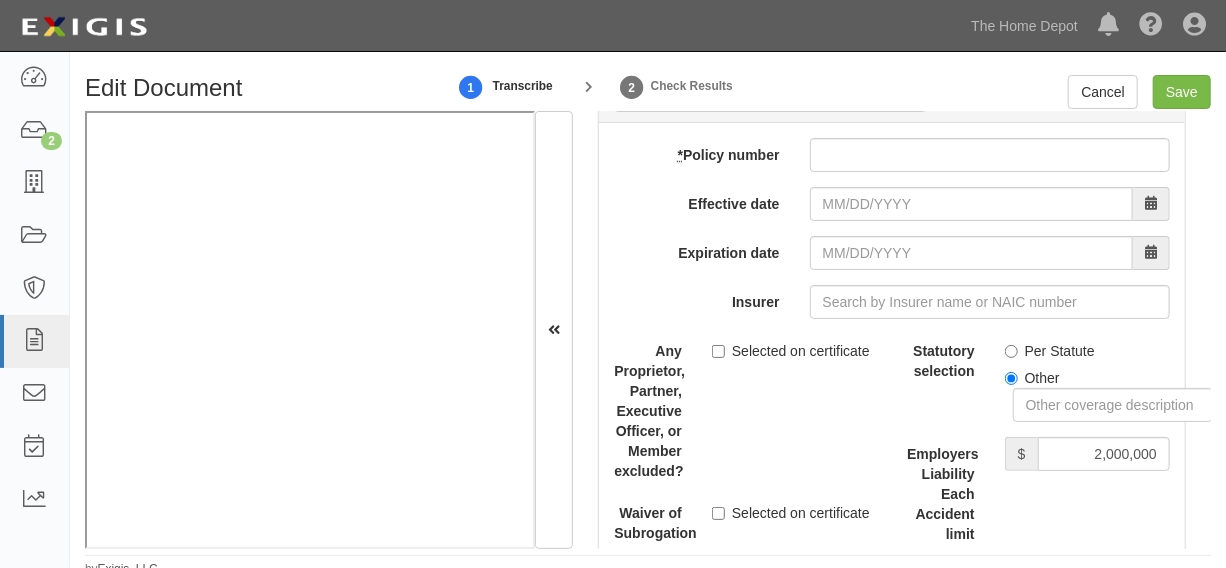 click on "Per Statute" at bounding box center (1050, 351) 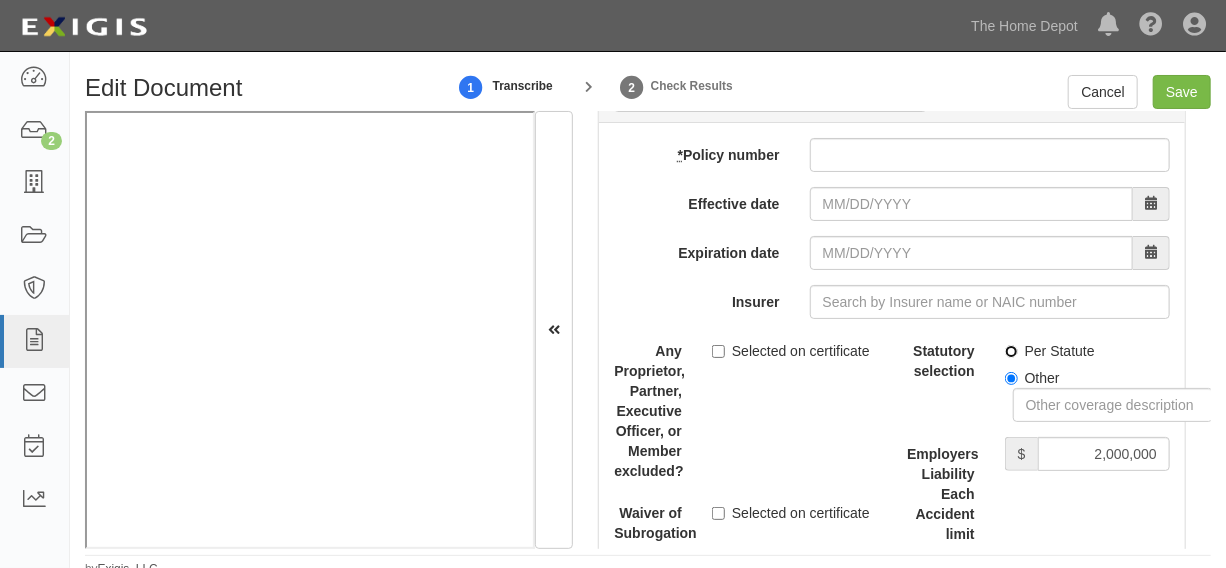 click on "Per Statute" at bounding box center (1011, 351) 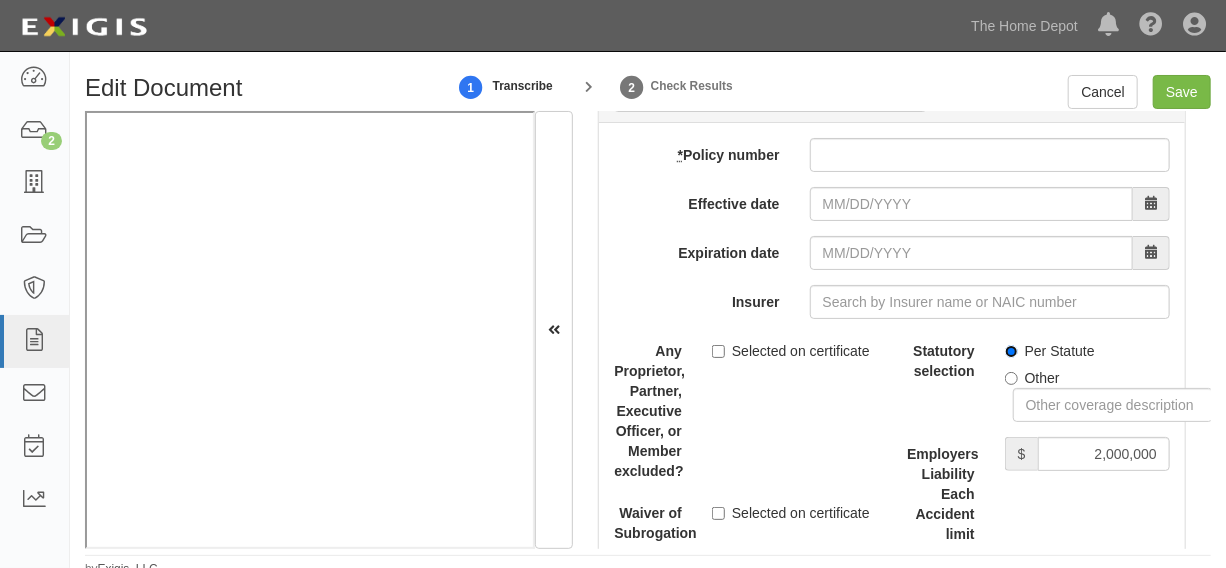 scroll, scrollTop: 5652, scrollLeft: 0, axis: vertical 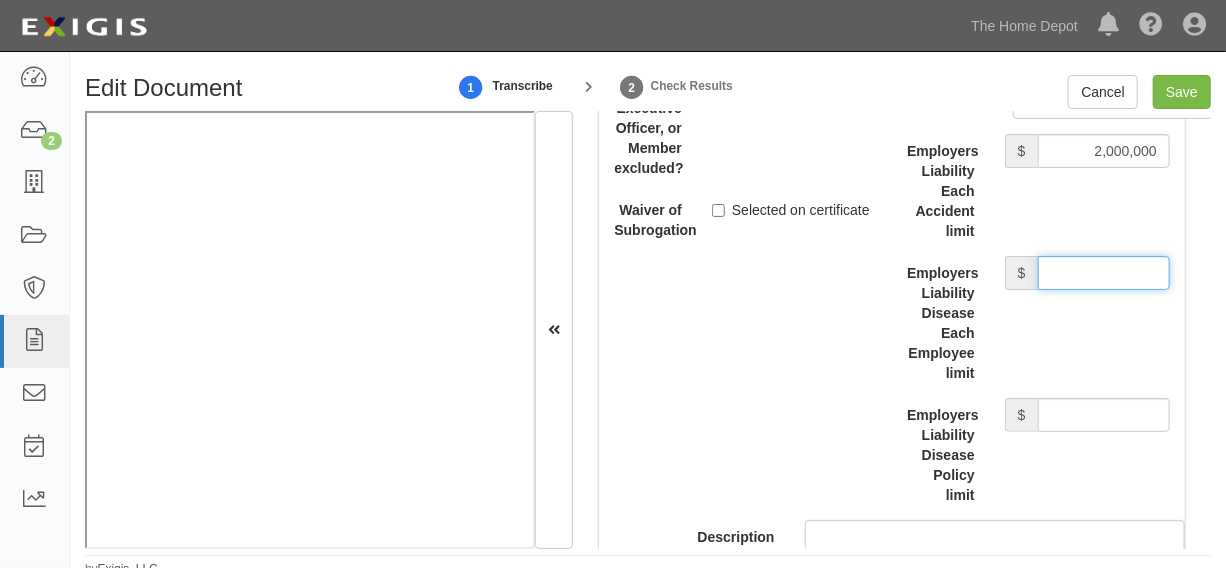 click on "Employers Liability Disease Each Employee limit" at bounding box center (1104, 273) 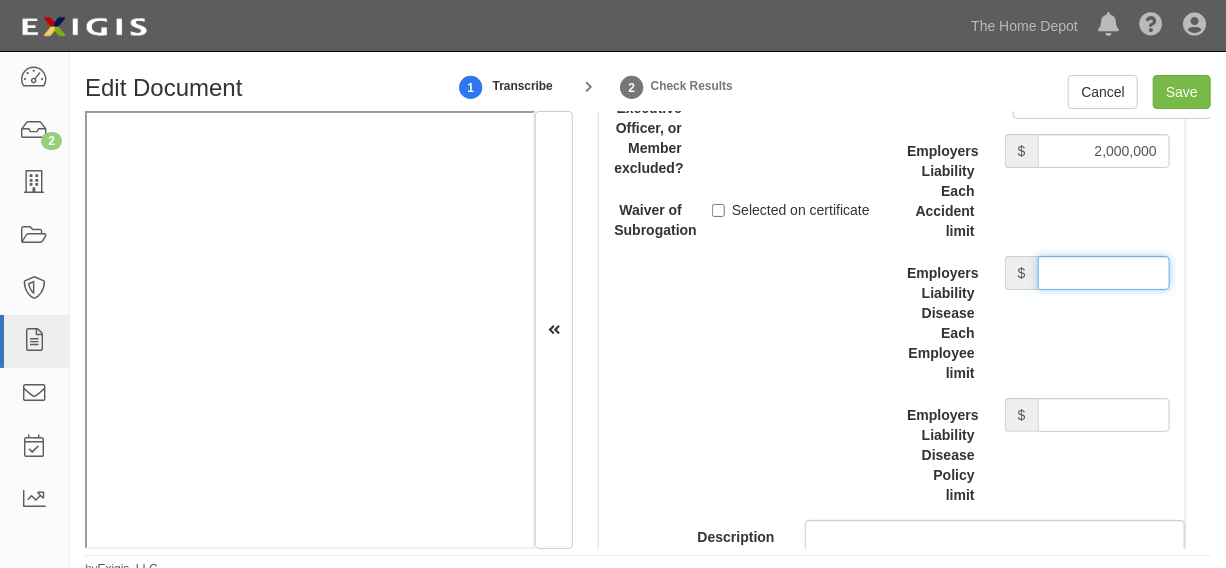 type on "2,000,000" 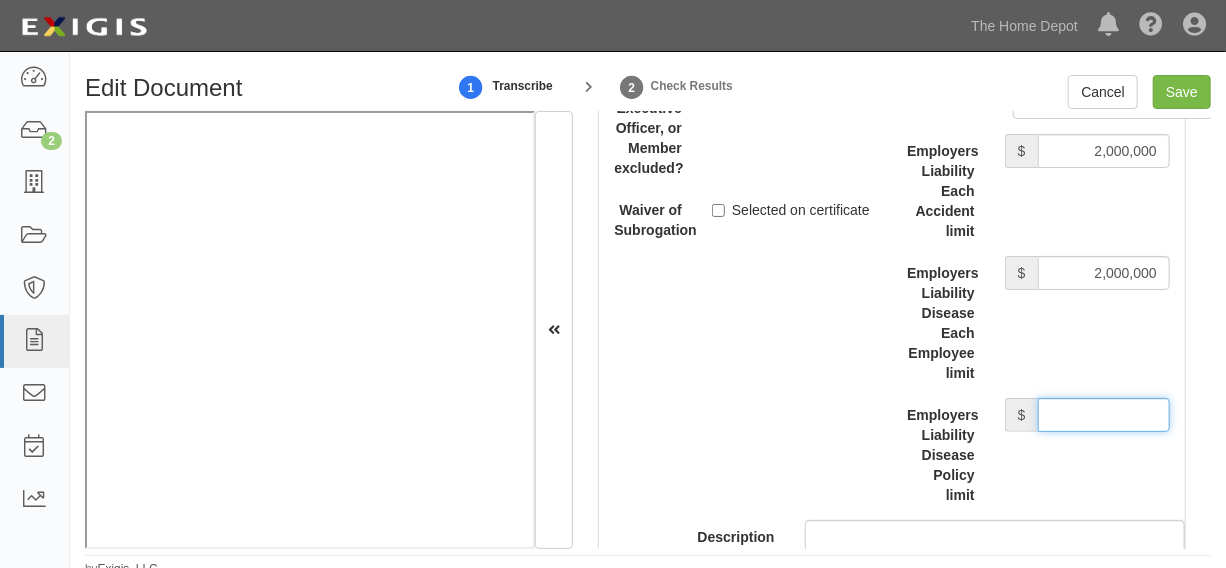 click on "Employers Liability Disease Policy limit" at bounding box center [1104, 415] 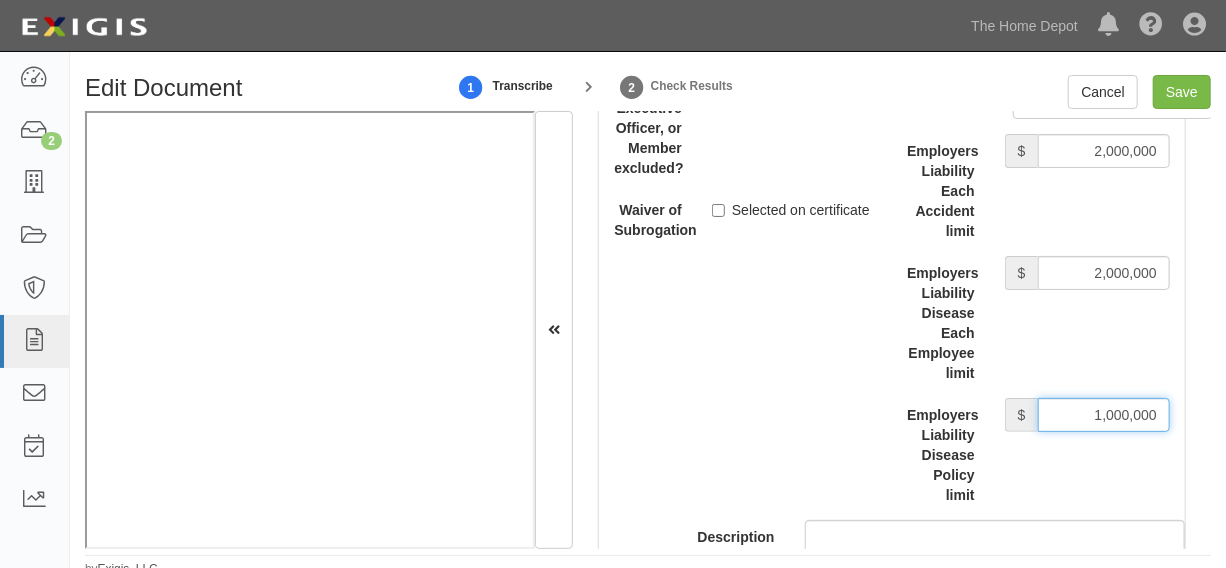 drag, startPoint x: 1067, startPoint y: 414, endPoint x: 1198, endPoint y: 413, distance: 131.00381 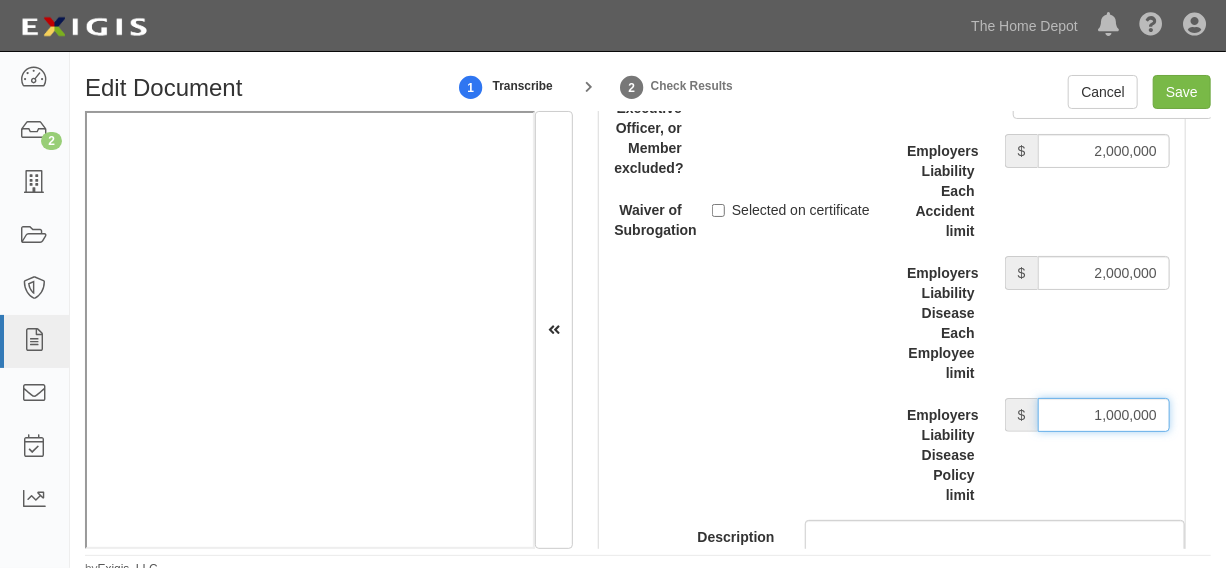 click on "Document Details Received: 07/09/2025 Party
IDLESPACE TECHNOLOGY COMPANY CO LTD IDL ESPACE TECHNOLOGY COMPANY CO LTD IDL  TECHNI-EDGE LLC
1000576868 Ontario Inc.
10 STRAWBERRY STREET
115282 CANADA LTEE
11947907 Canada Inc. (MOD LIGHTING)
1200144519218
1234BUY.COM INC
1291 FURNITURES INC
16 GAUGE SINKS
1729897 ONTARIO INC. O/A
1791 Outdoor Lifestyle Group LLC
1837, LLC.
1888 MILLS LLC
1896424 ONTARIO INC
1JAY CAPITAL INC
1PERFECTCHOICE INC
1ST CHOICE FERTILIZER, I
2033784 ONTARIO INC.
21 ROCKS CORPORATION DBA
2614072 ONTARIO INC. (O/
2964-3277 QUEBEC INC
2B Poultry, LLC
2FUNGUYS
34 DECOR LLC
360 ELECTRICAL LLC
3B INTERNATIONAL LLC
3B TECH, INC.
3DROSE LLC
3I PRODUCTS, INC.
3M
3M" at bounding box center [892, 329] 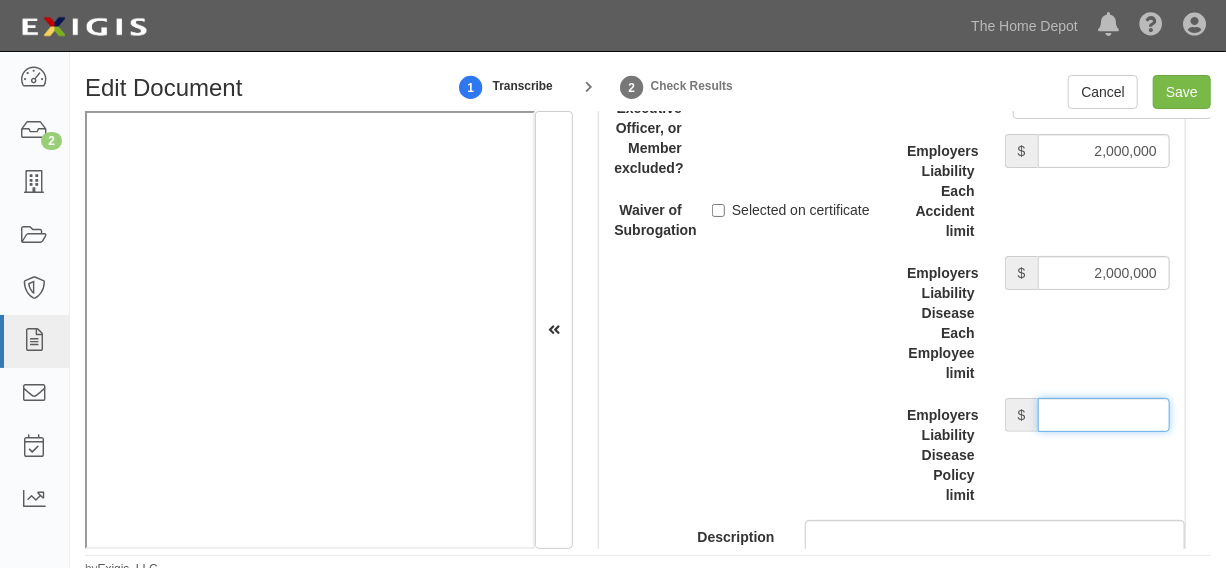 click on "Employers Liability Disease Policy limit" at bounding box center [1104, 415] 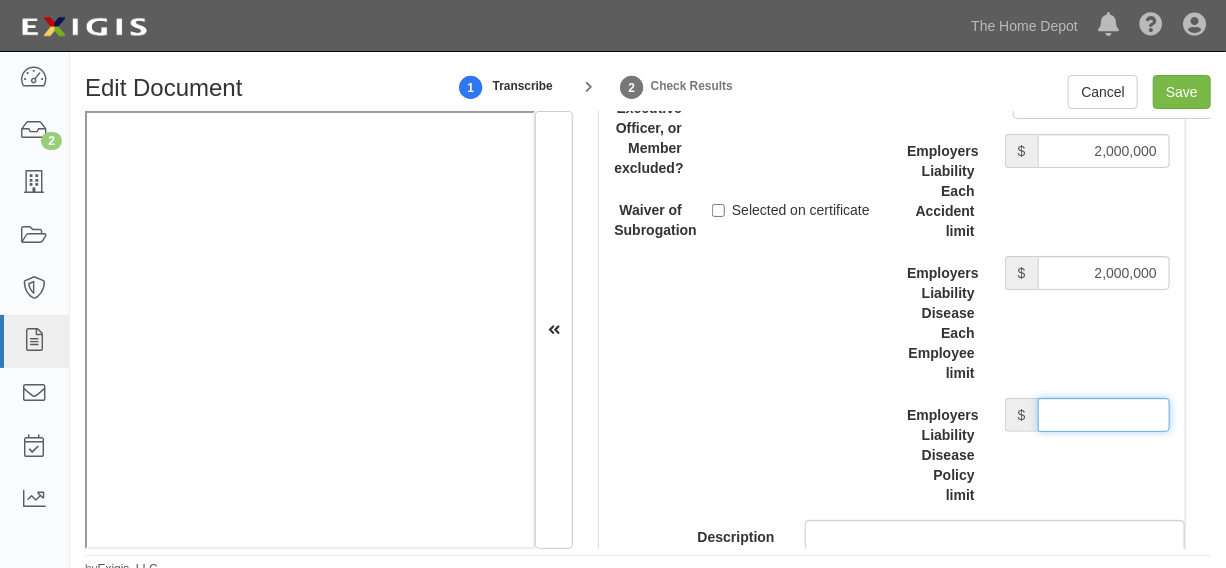 type on "2,000,000" 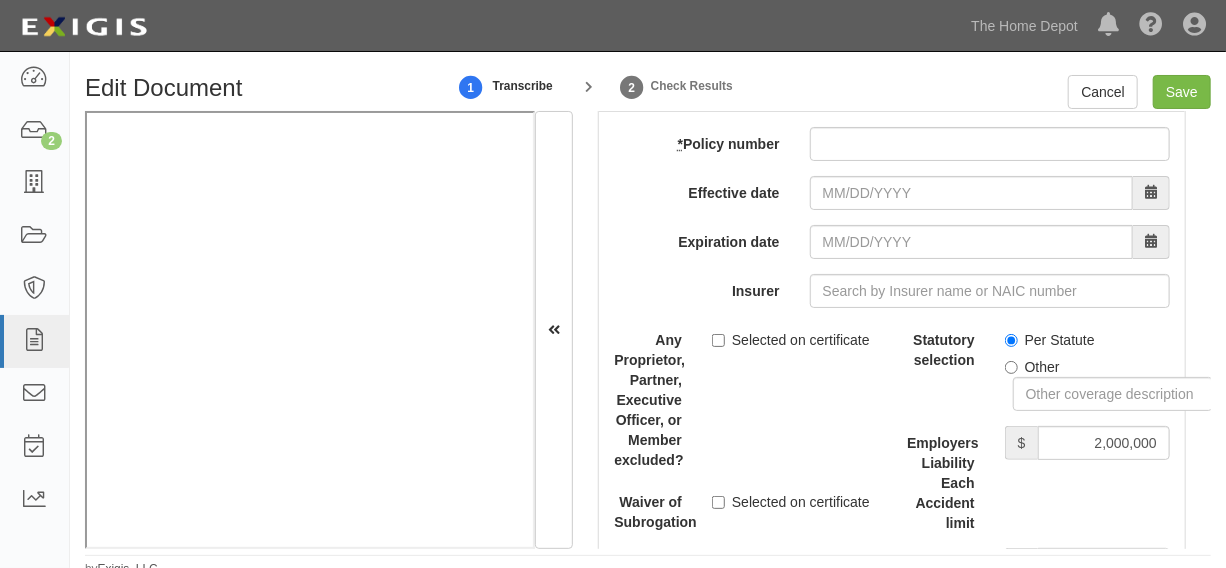 scroll, scrollTop: 5349, scrollLeft: 0, axis: vertical 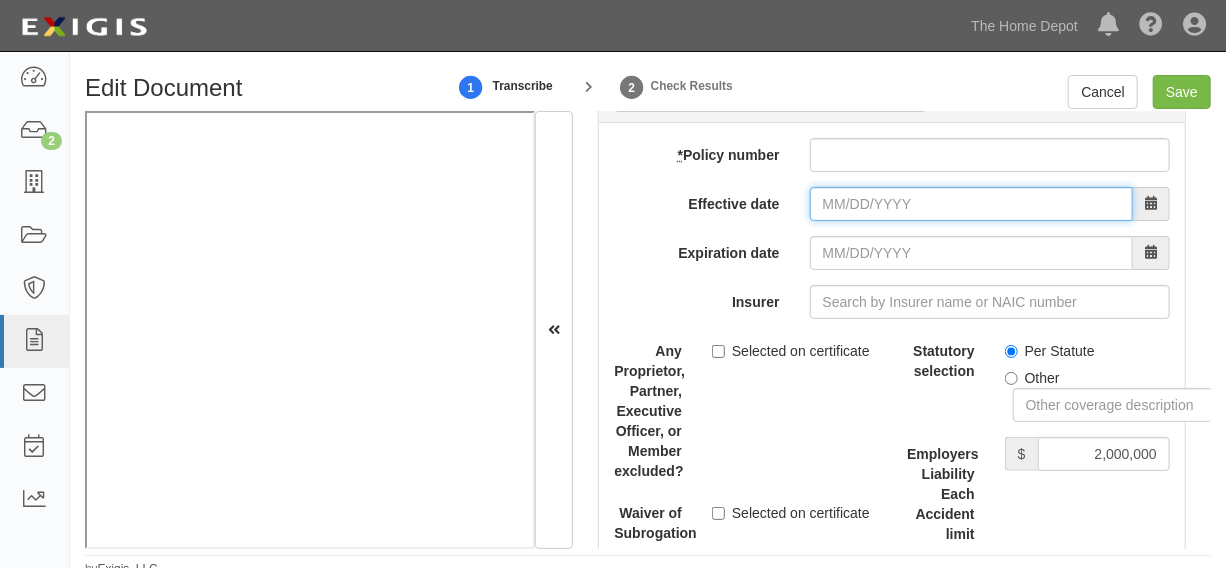 click on "Effective date" at bounding box center [971, 204] 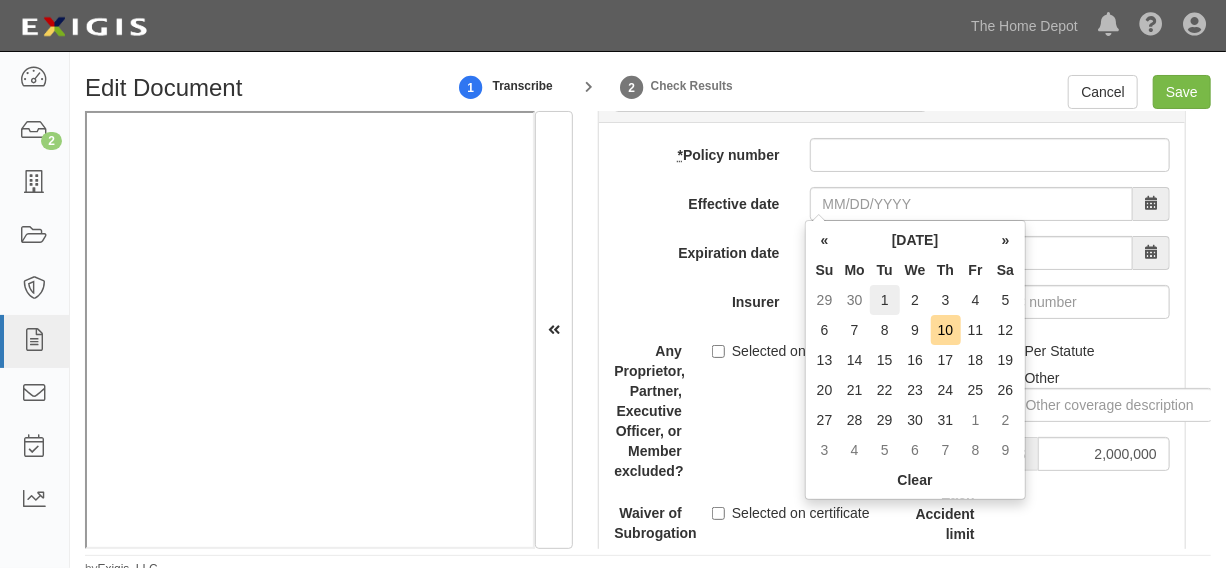 click on "1" at bounding box center (885, 300) 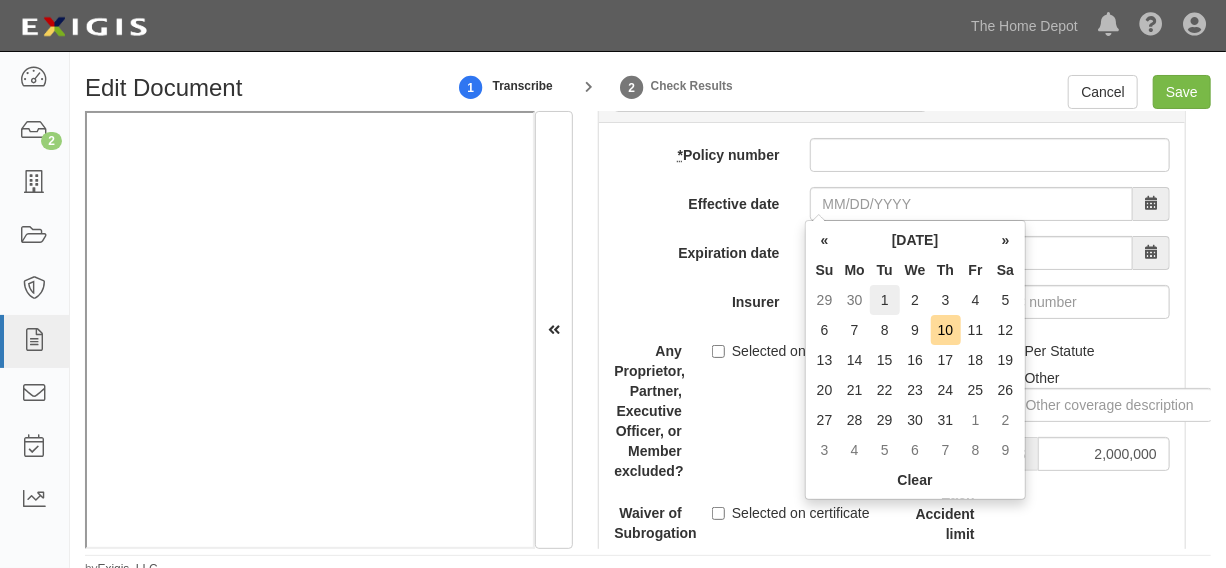 type on "07/01/2025" 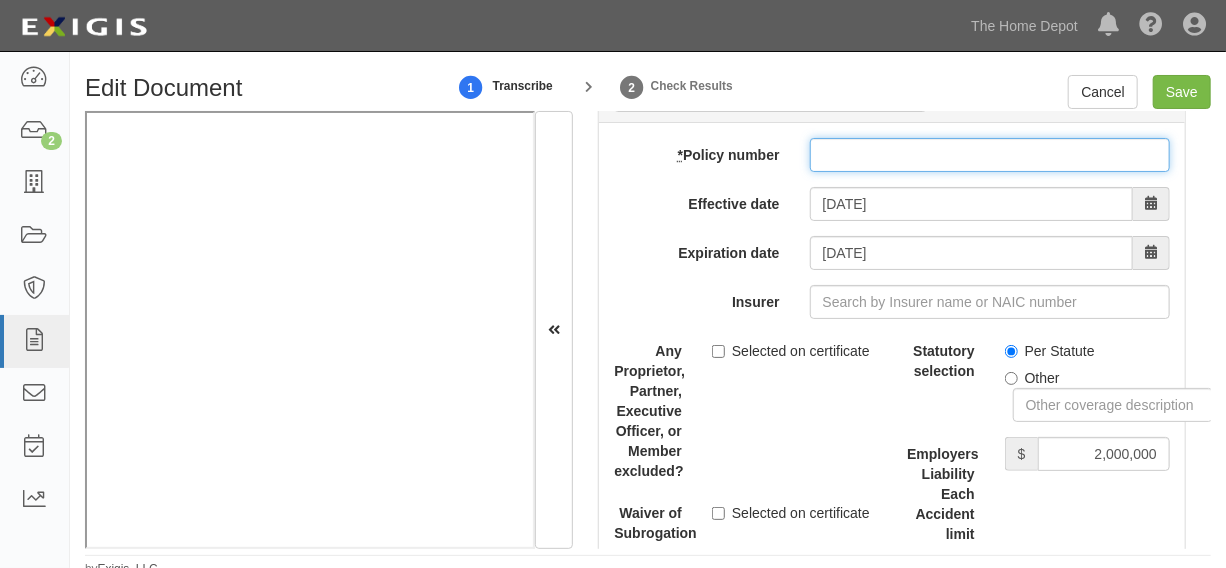 click on "*  Policy number" at bounding box center (990, 155) 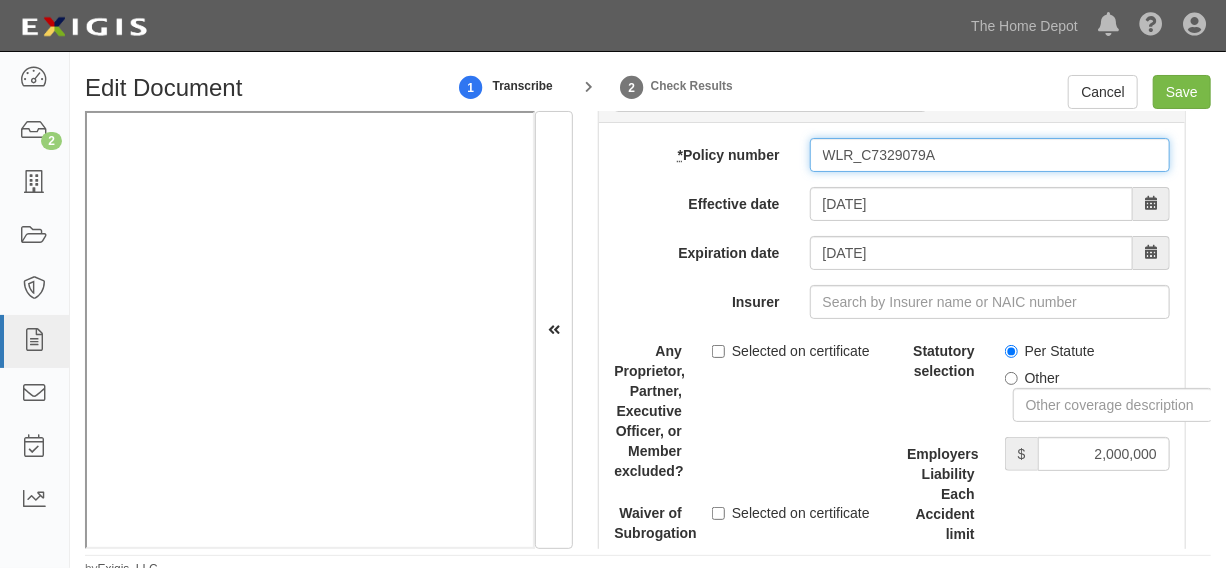 type on "WLR_C7329079A" 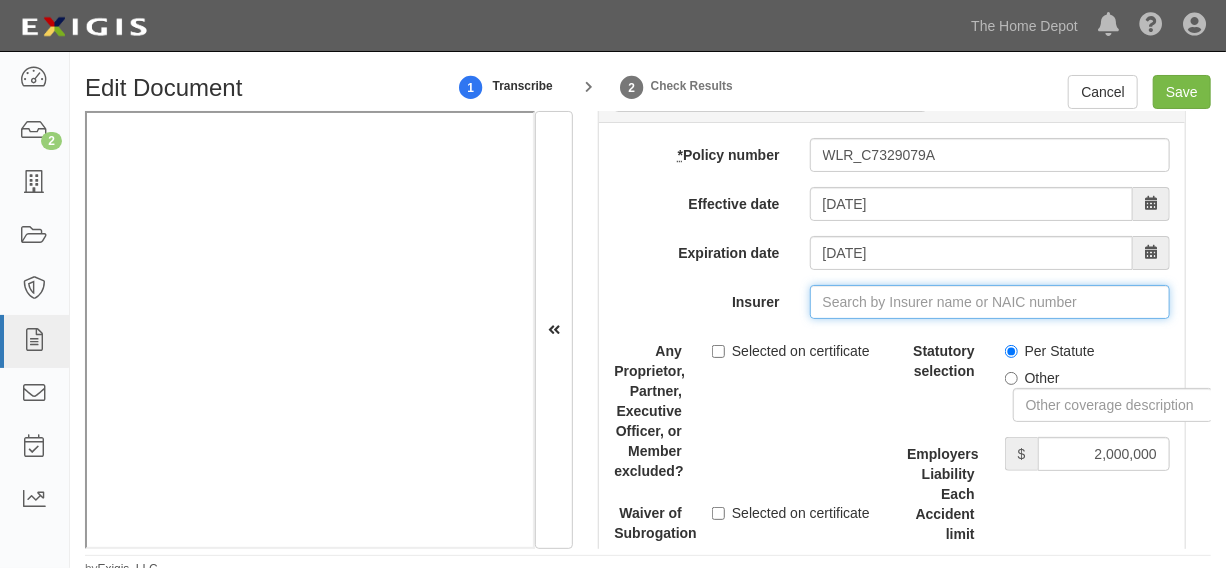 click on "Insurer" at bounding box center [990, 302] 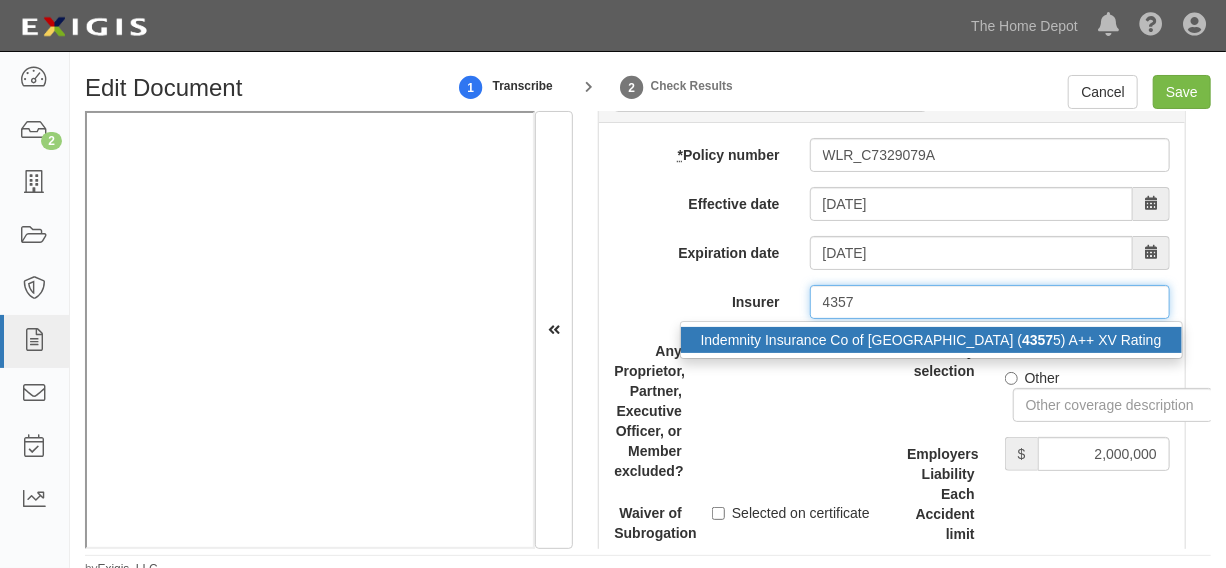 click on "Indemnity Insurance Co of North America ( 4357 5) A++ XV Rating" at bounding box center (931, 340) 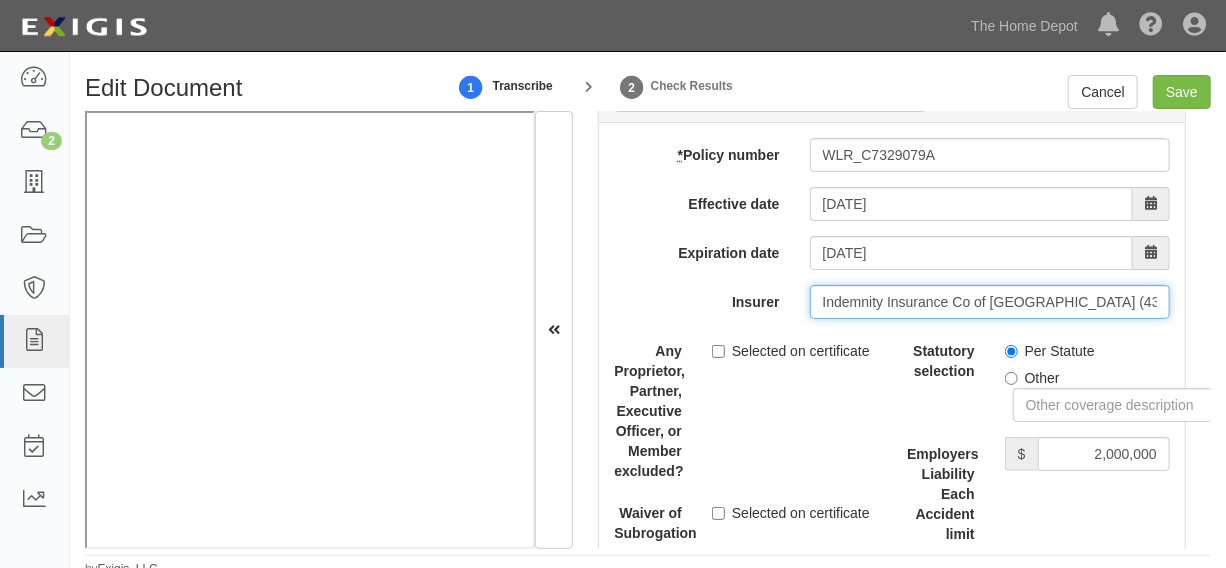 type on "Indemnity Insurance Co of North America (43575) A++ XV Rating" 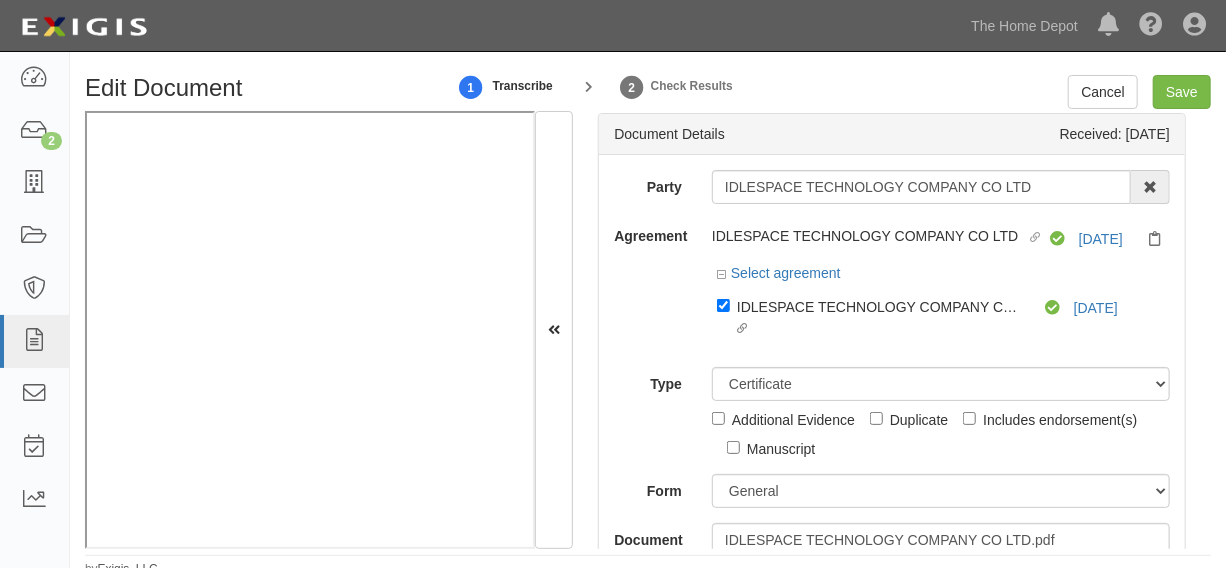 scroll, scrollTop: 0, scrollLeft: 0, axis: both 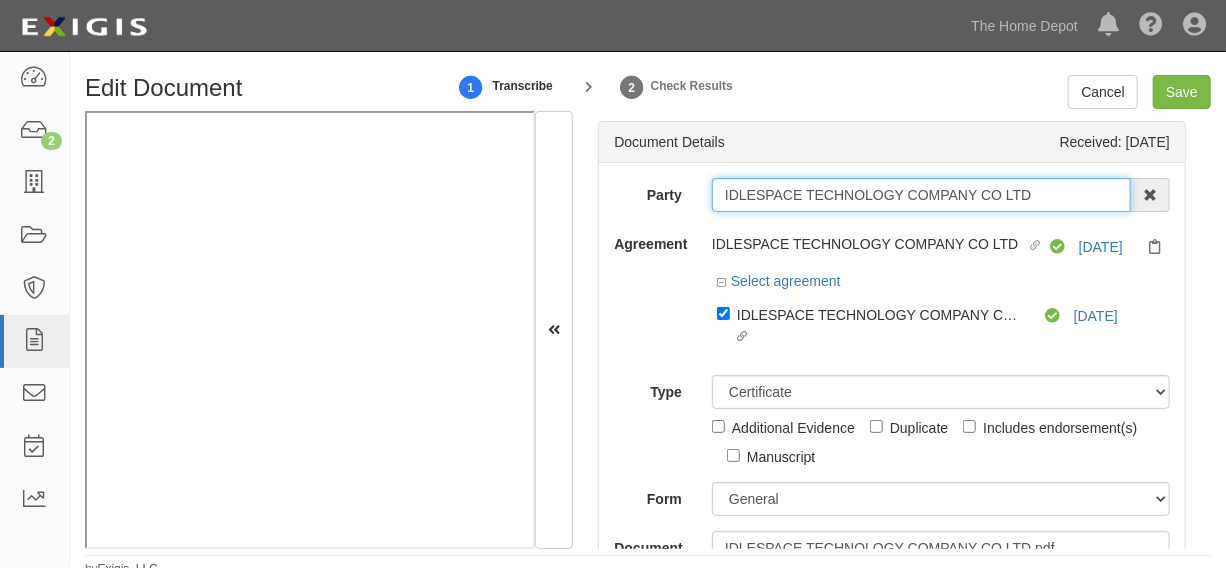 drag, startPoint x: 715, startPoint y: 192, endPoint x: 1093, endPoint y: 191, distance: 378.0013 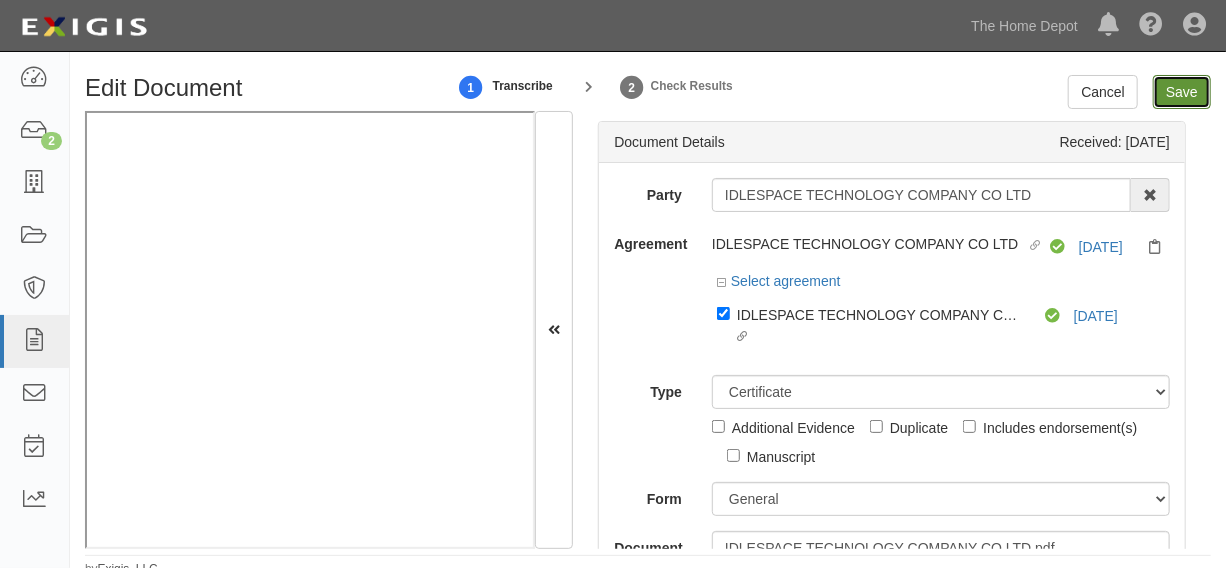 click on "Save" at bounding box center [1182, 92] 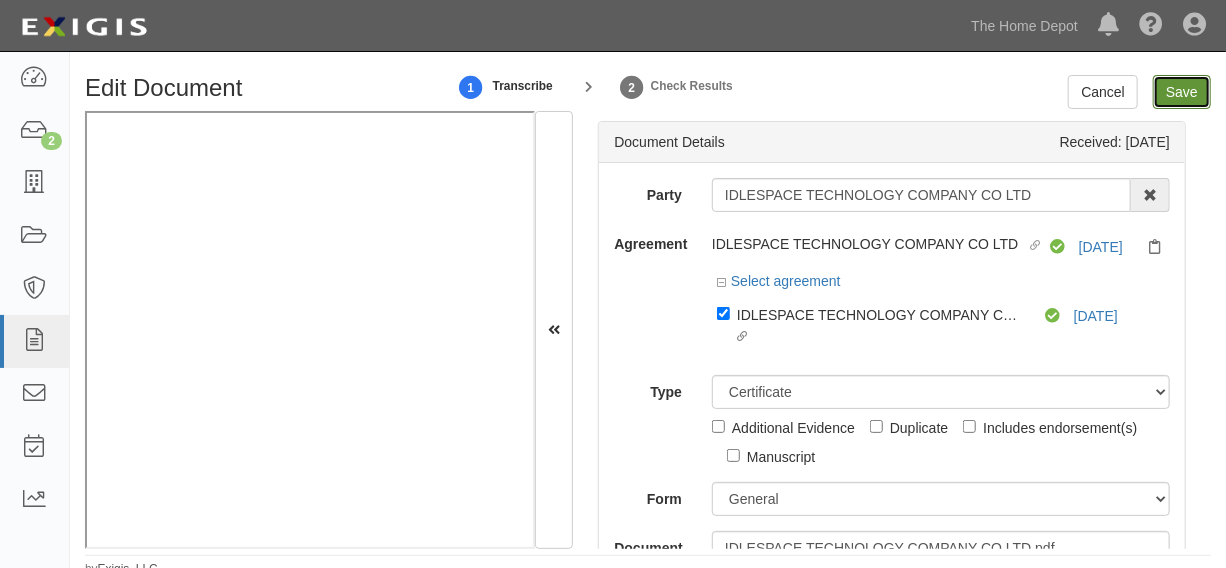 type on "2000000" 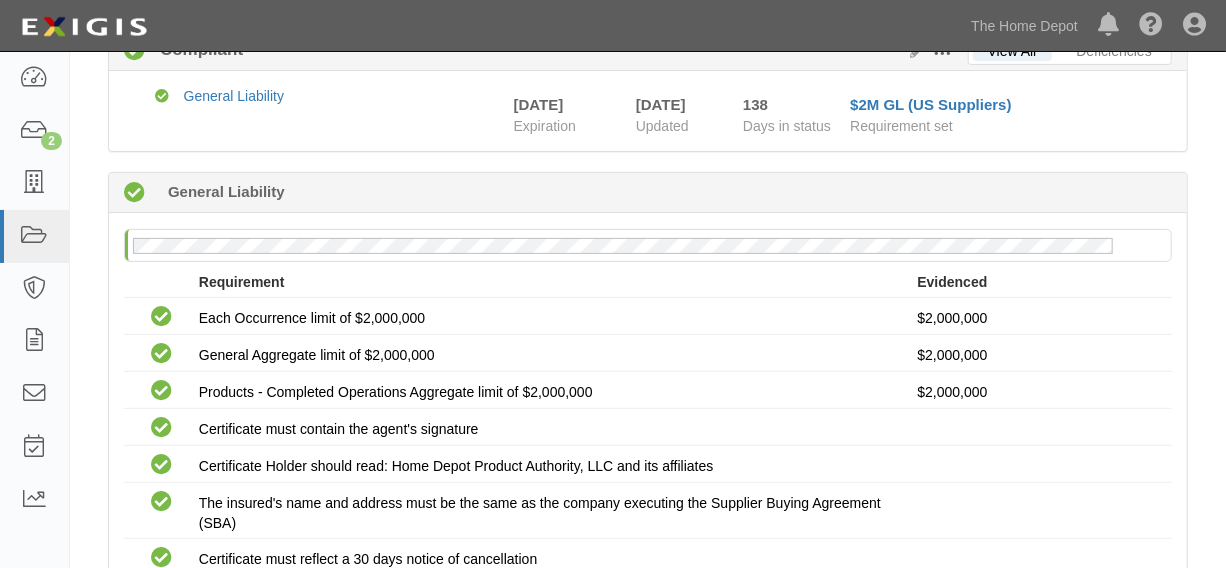 scroll, scrollTop: 0, scrollLeft: 0, axis: both 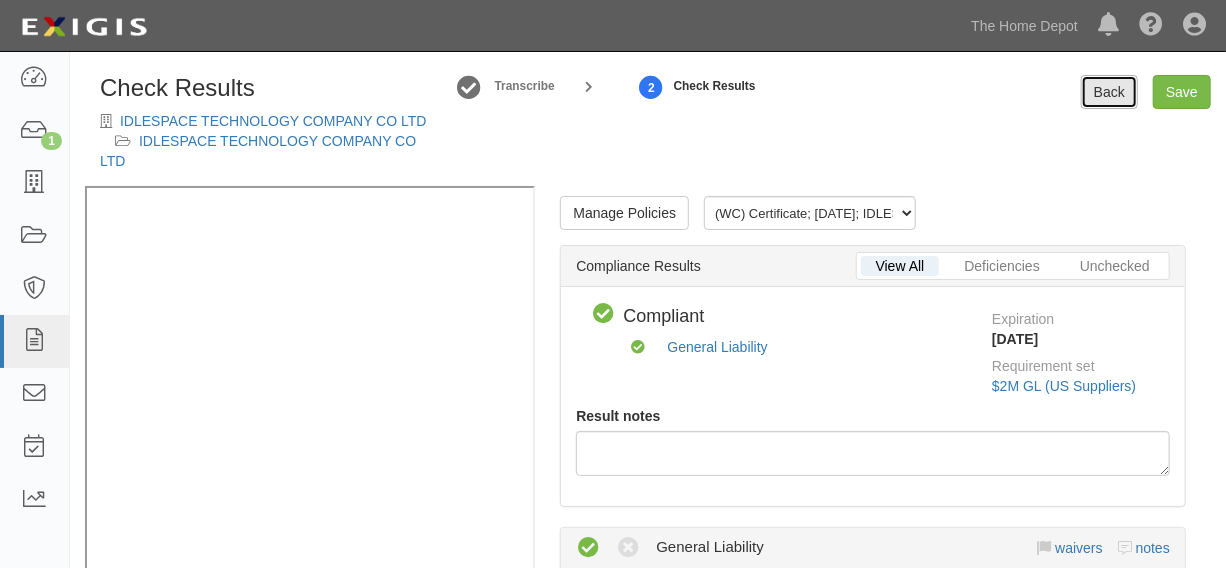 click on "Back" at bounding box center [1109, 92] 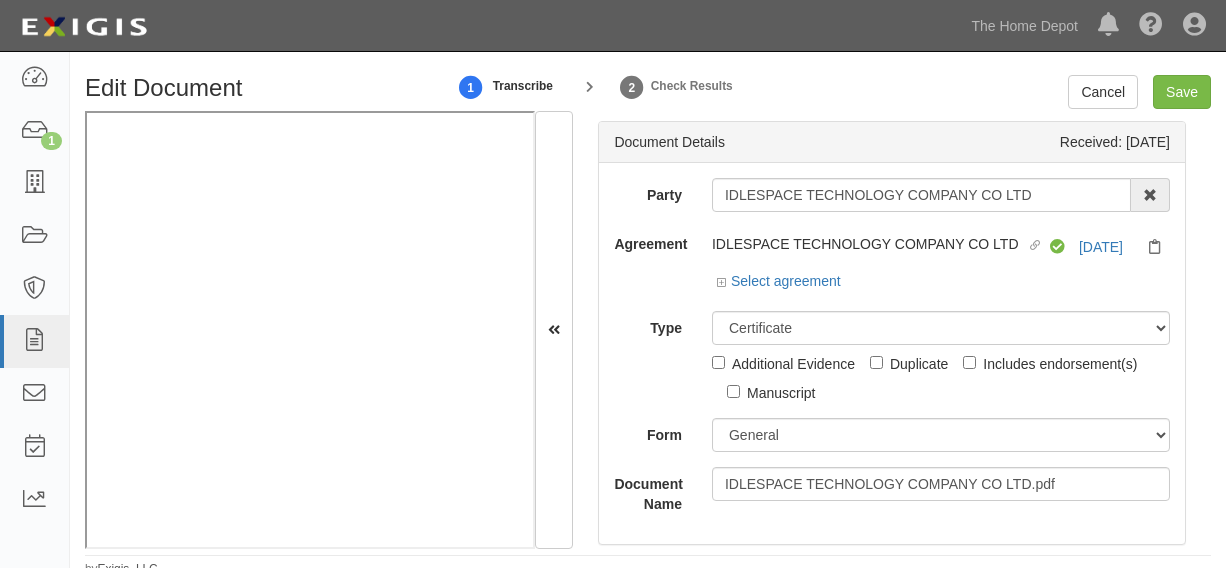 scroll, scrollTop: 0, scrollLeft: 0, axis: both 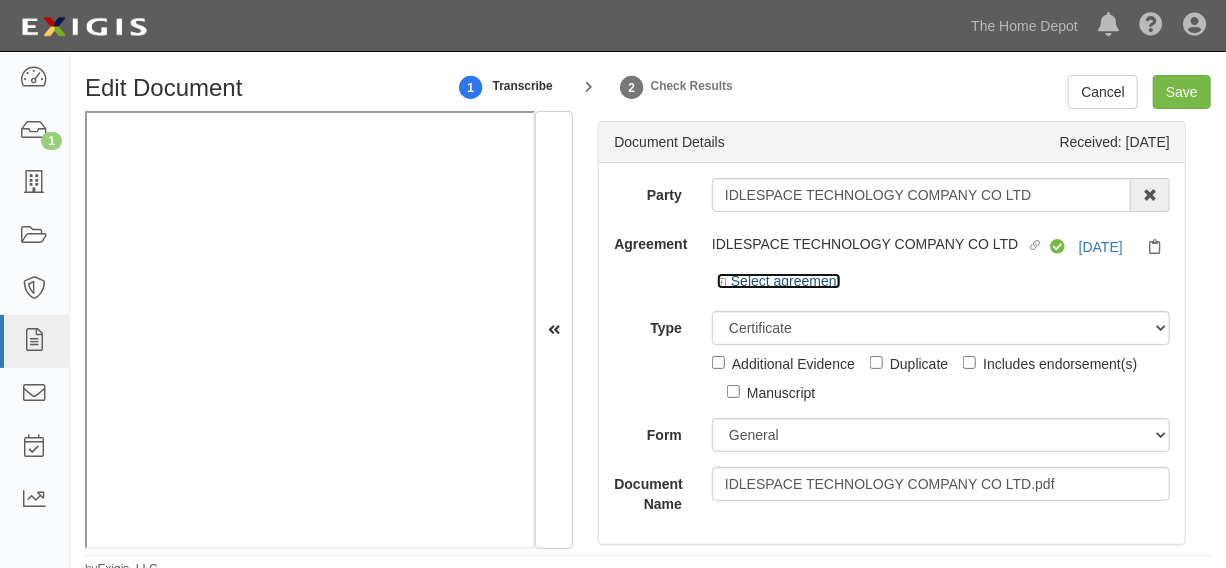 click on "Select agreement" at bounding box center (779, 281) 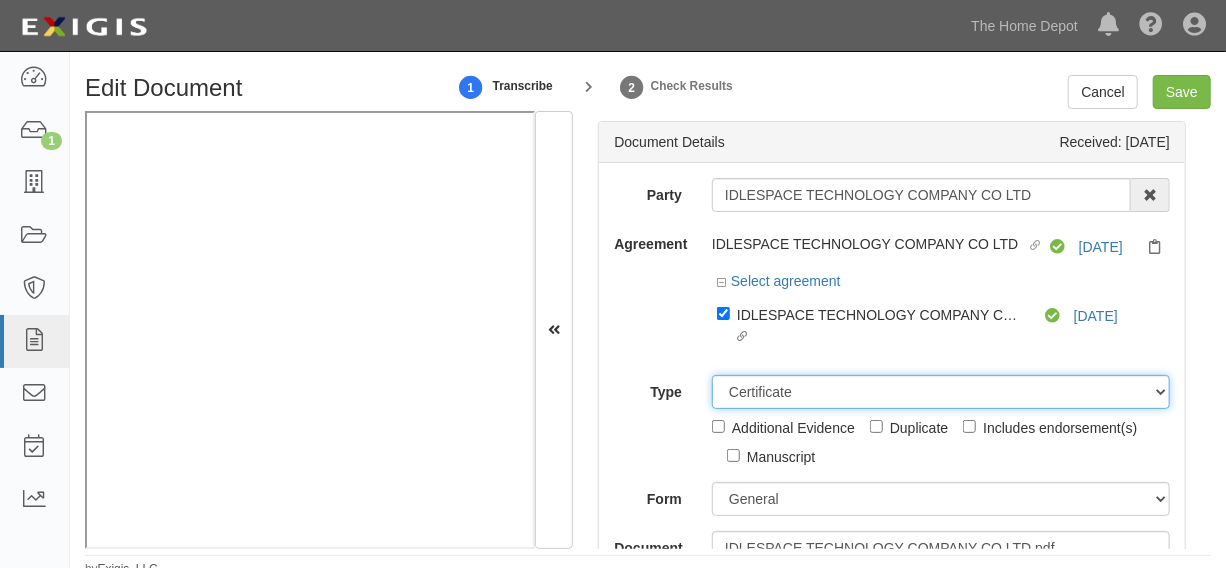 click on "Unassigned
Binder
Cancellation Notice
Certificate
Contract
Endorsement
Insurance Policy
Junk
Other Document
Policy Declarations
Reinstatement Notice
Requirements
Waiver Request" at bounding box center [941, 392] 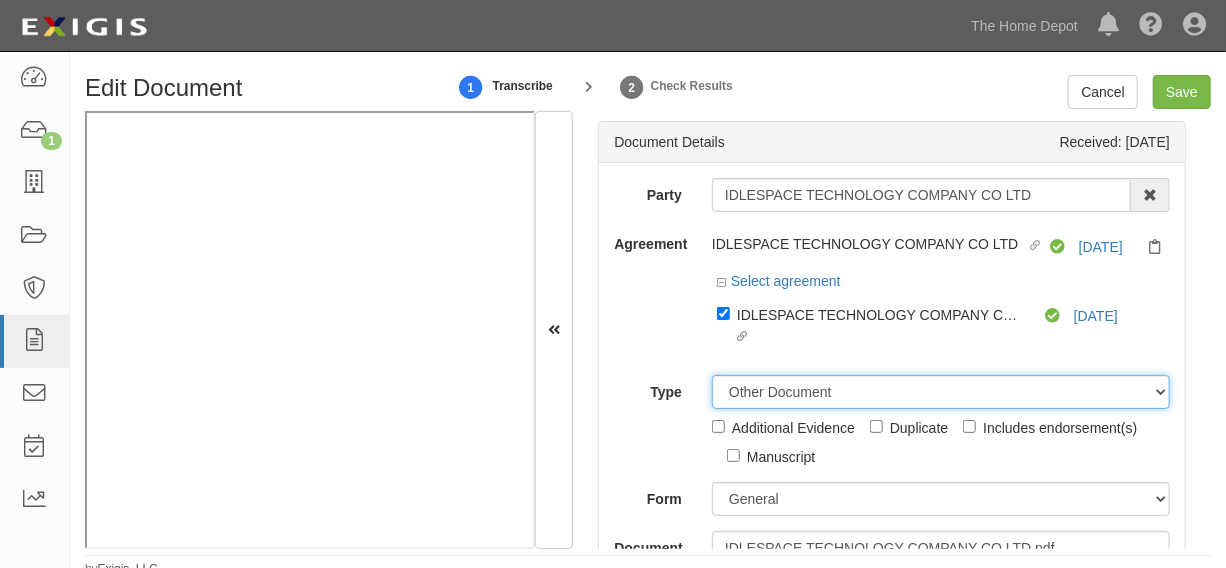 click on "Unassigned
Binder
Cancellation Notice
Certificate
Contract
Endorsement
Insurance Policy
Junk
Other Document
Policy Declarations
Reinstatement Notice
Requirements
Waiver Request" at bounding box center [941, 392] 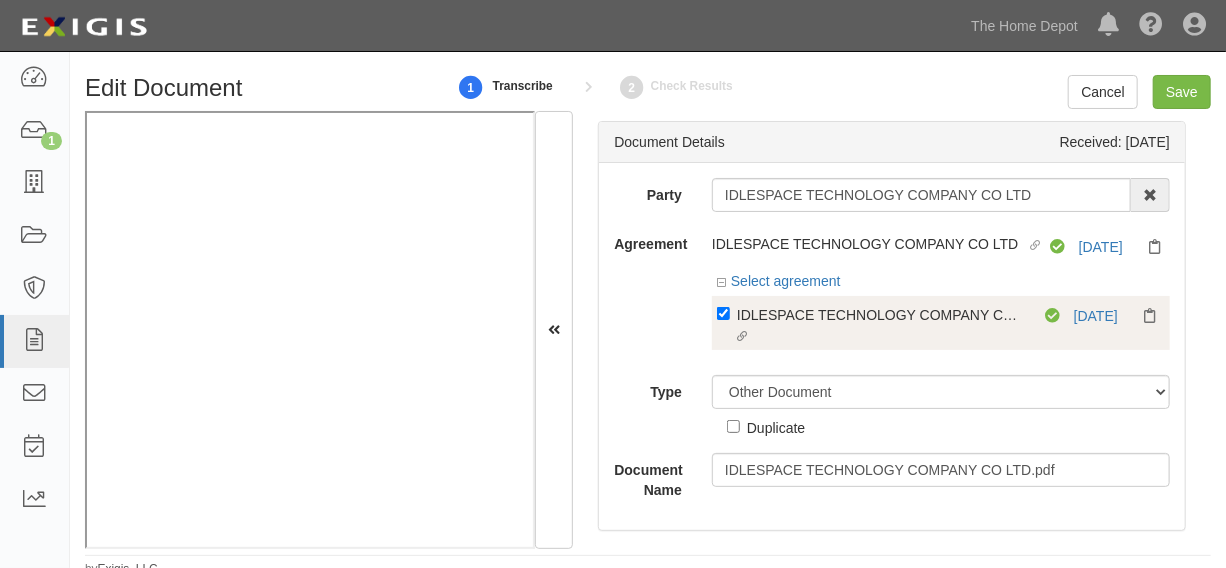 click on "IDLESPACE TECHNOLOGY COMPANY CO LTD" at bounding box center (880, 314) 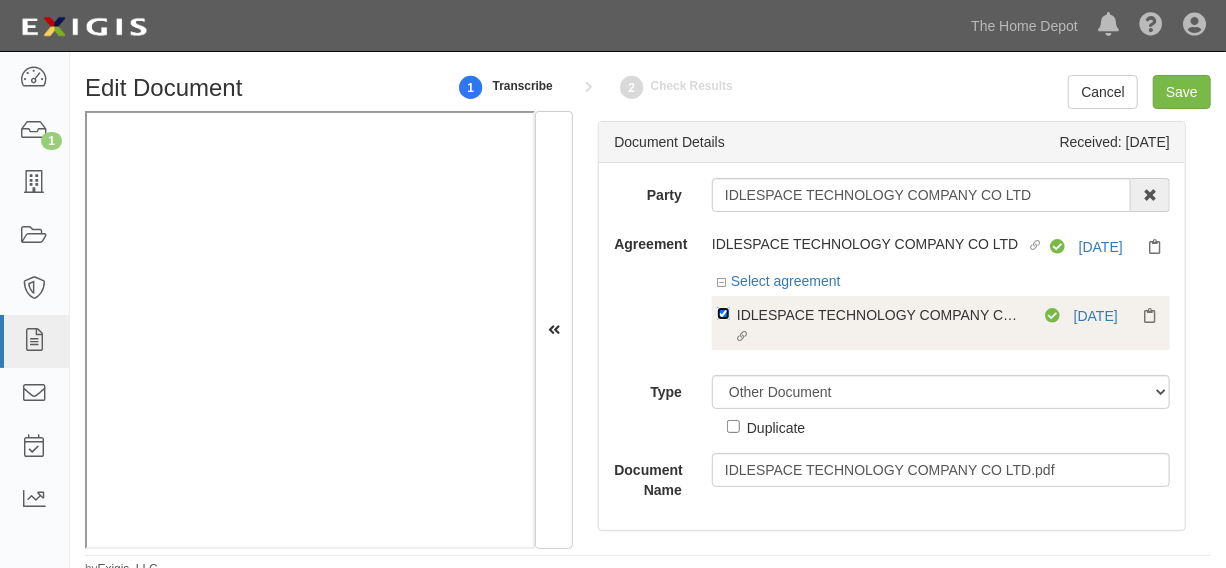 click on "Linked agreement
IDLESPACE TECHNOLOGY COMPANY CO LTD
Linked agreement" at bounding box center (723, 313) 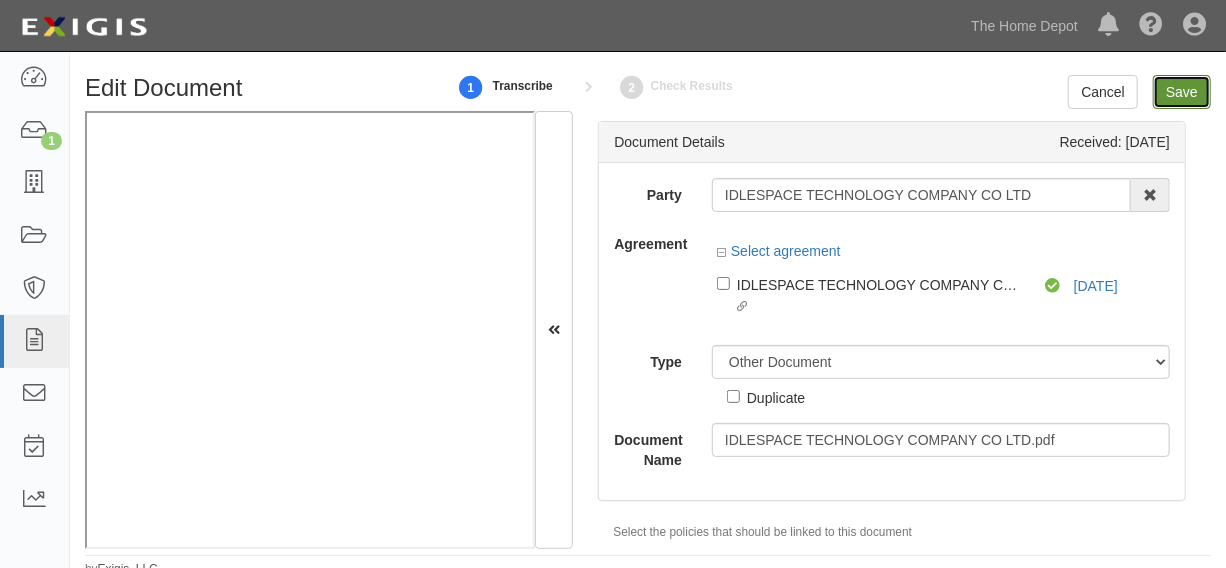 click on "Save" at bounding box center [1182, 92] 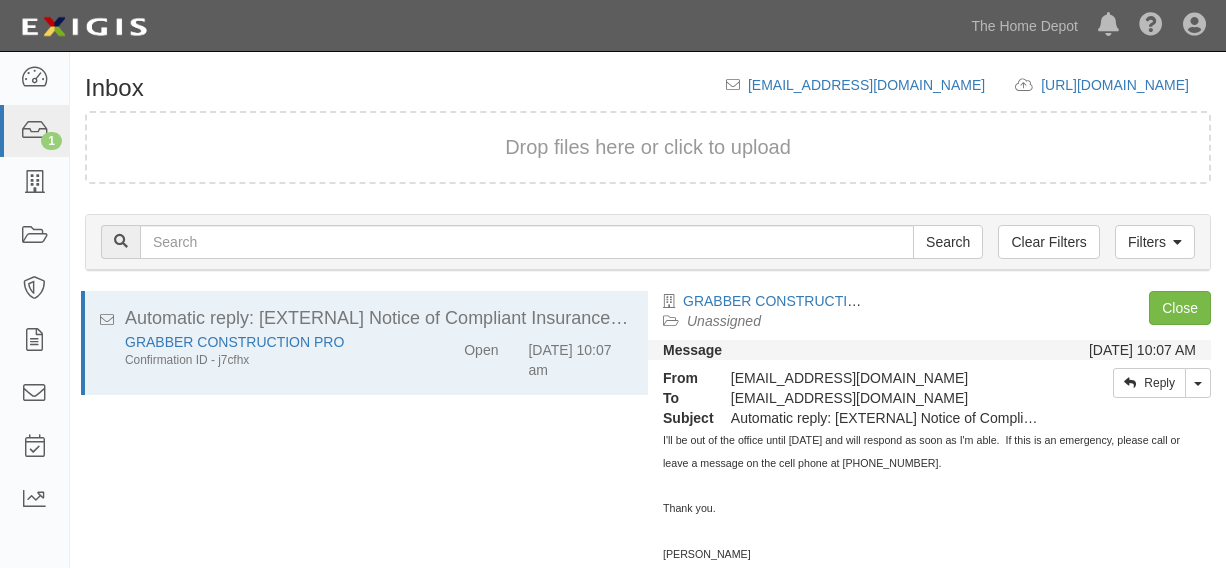 scroll, scrollTop: 0, scrollLeft: 0, axis: both 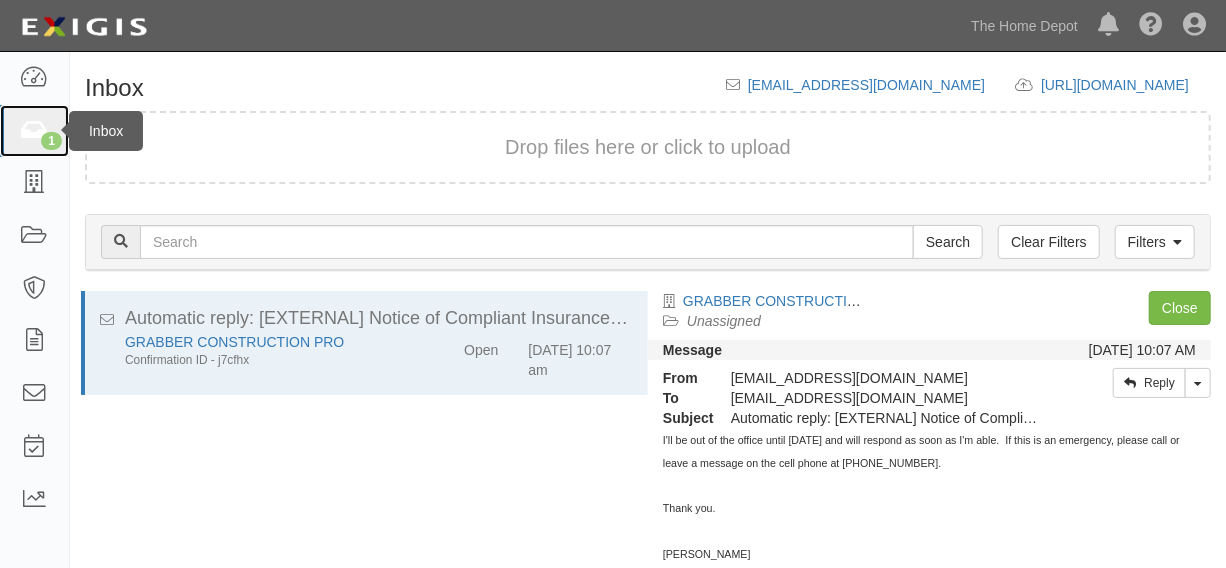 click at bounding box center (34, 131) 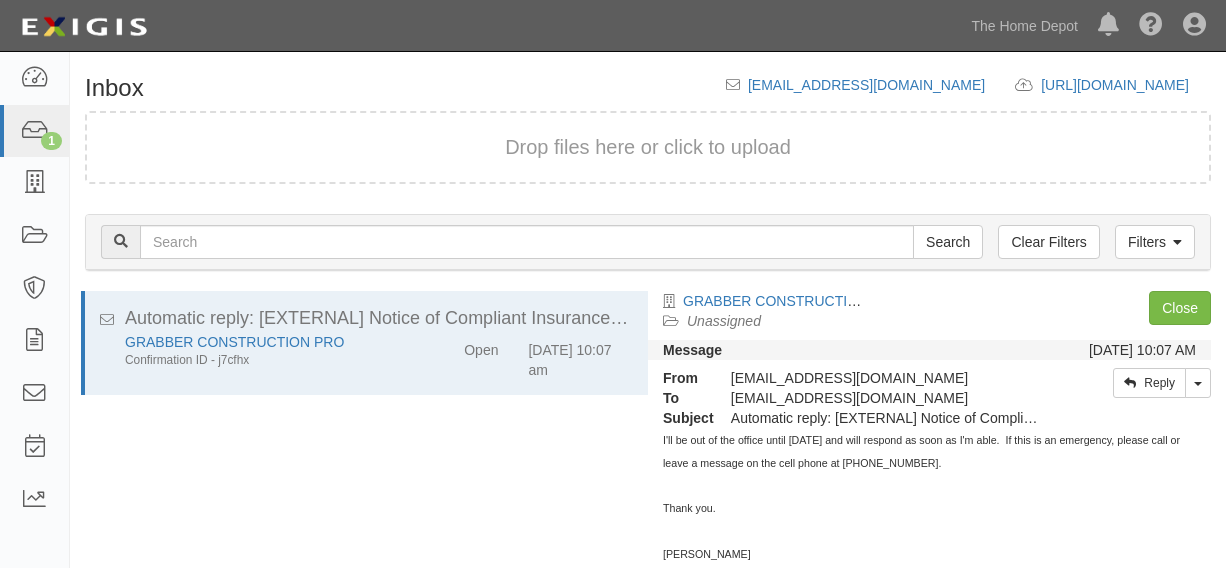 scroll, scrollTop: 0, scrollLeft: 0, axis: both 